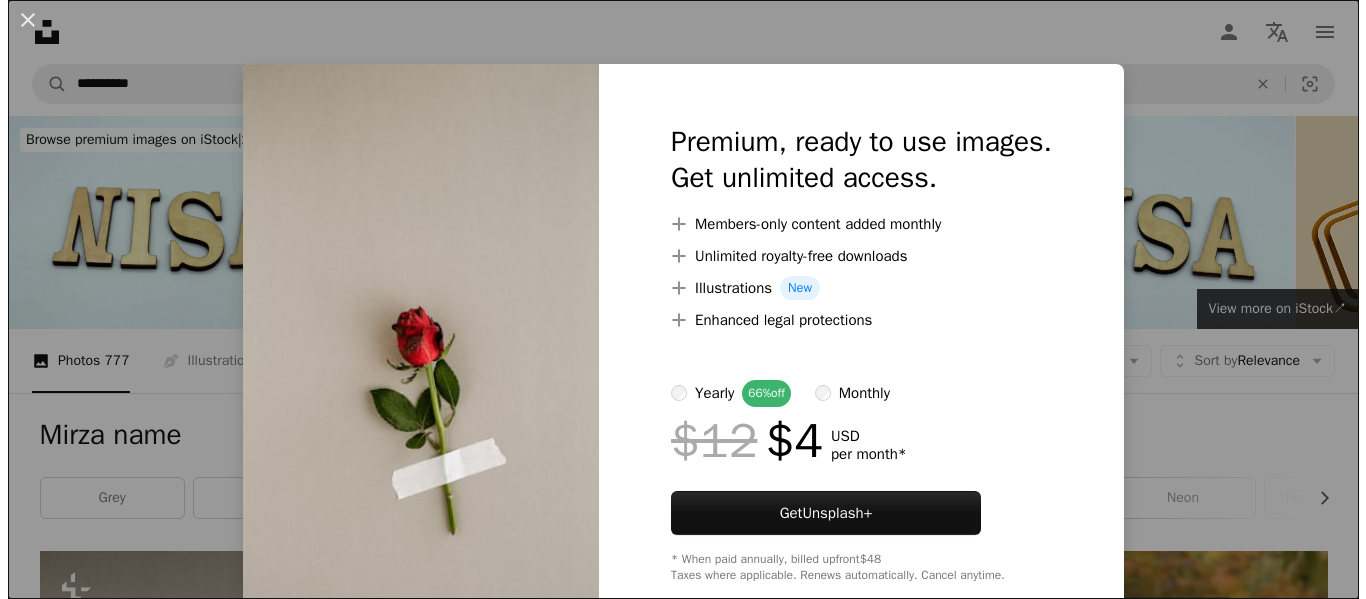 scroll, scrollTop: 593, scrollLeft: 0, axis: vertical 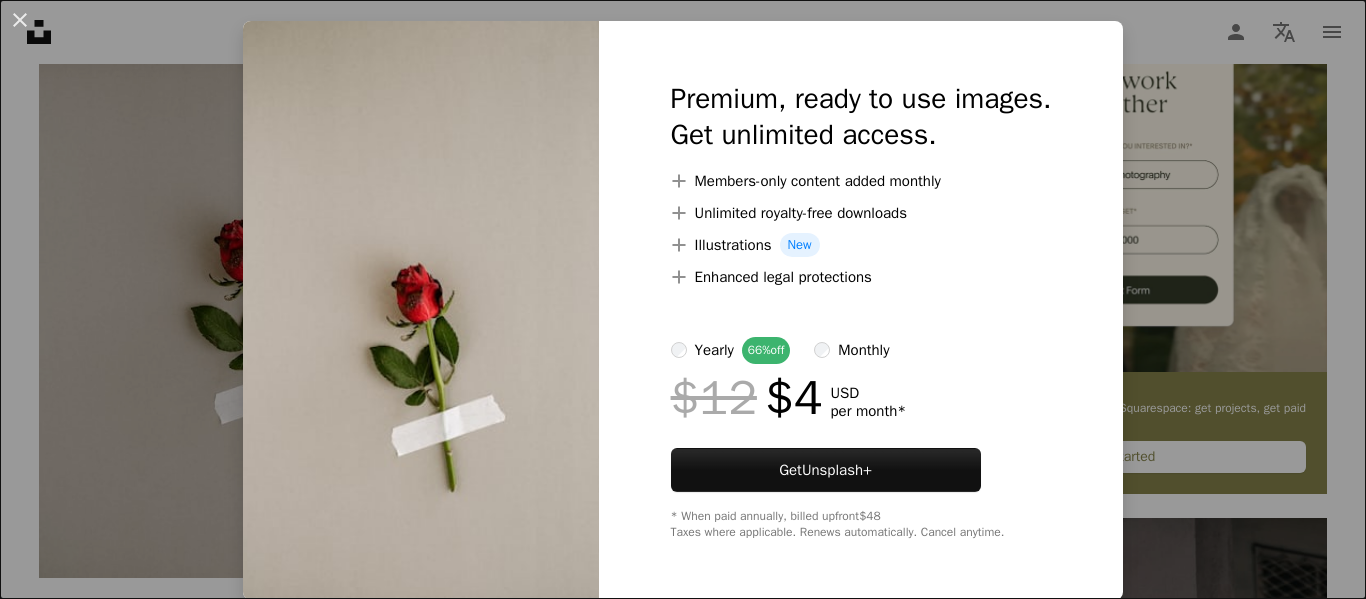 click at bounding box center (421, 310) 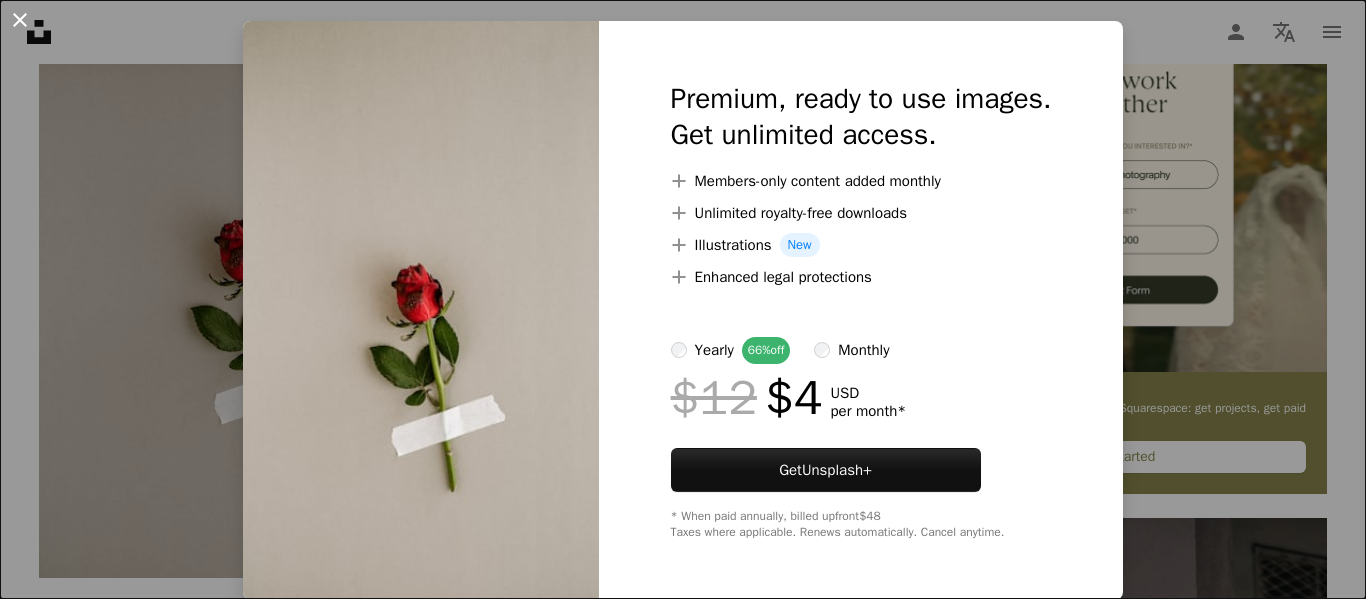 click on "An X shape" at bounding box center (20, 20) 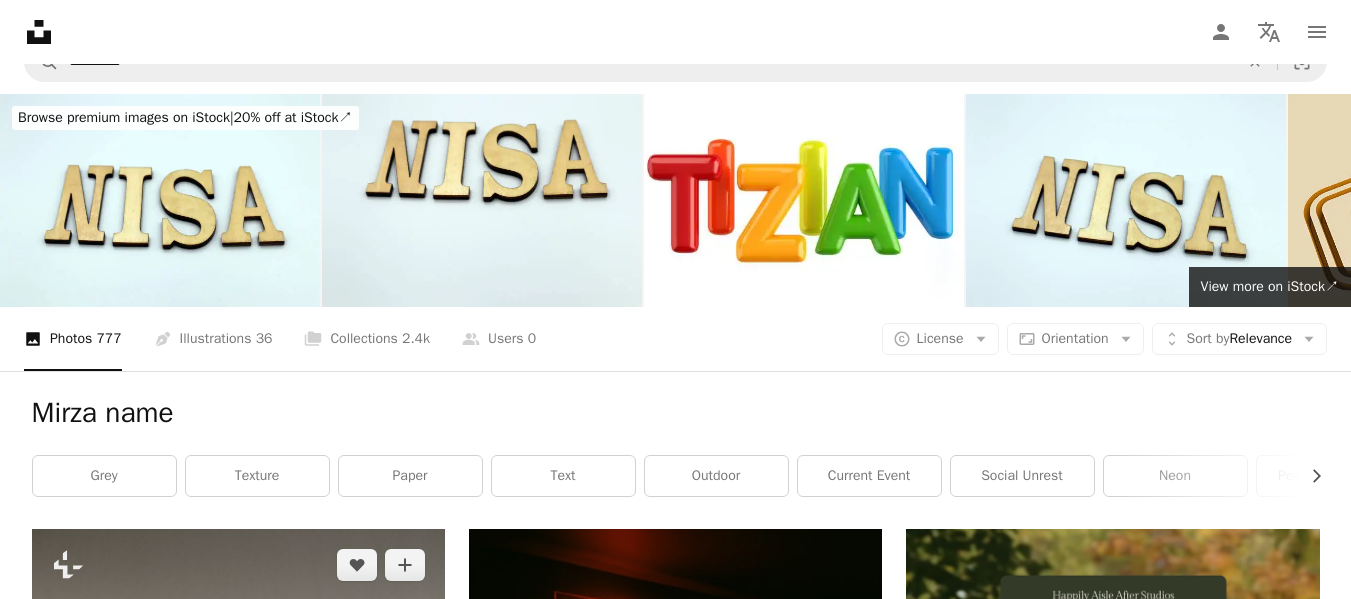 scroll, scrollTop: 0, scrollLeft: 0, axis: both 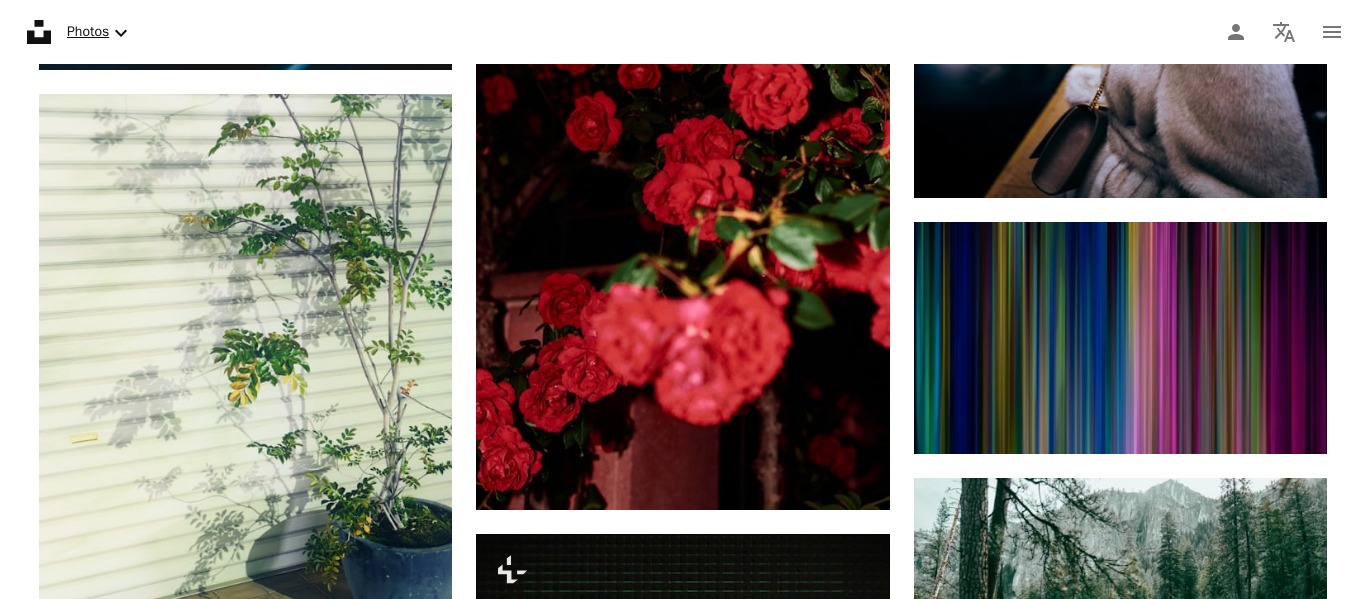 click on "Chevron down" 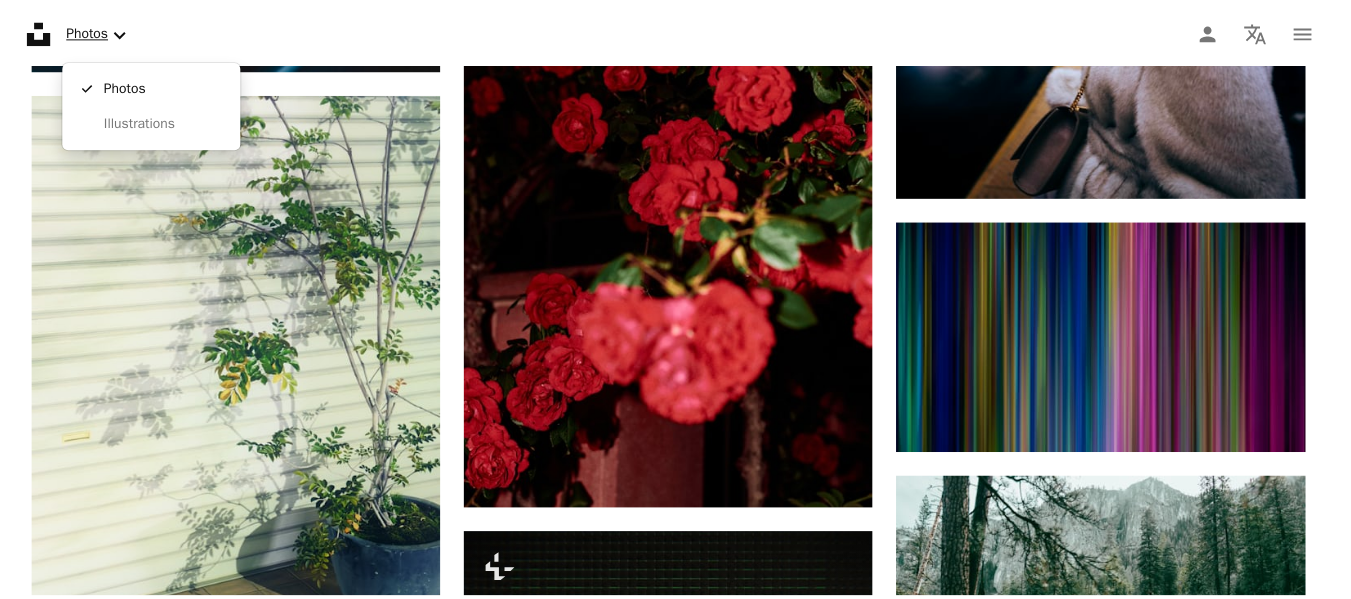 scroll, scrollTop: 10037, scrollLeft: 0, axis: vertical 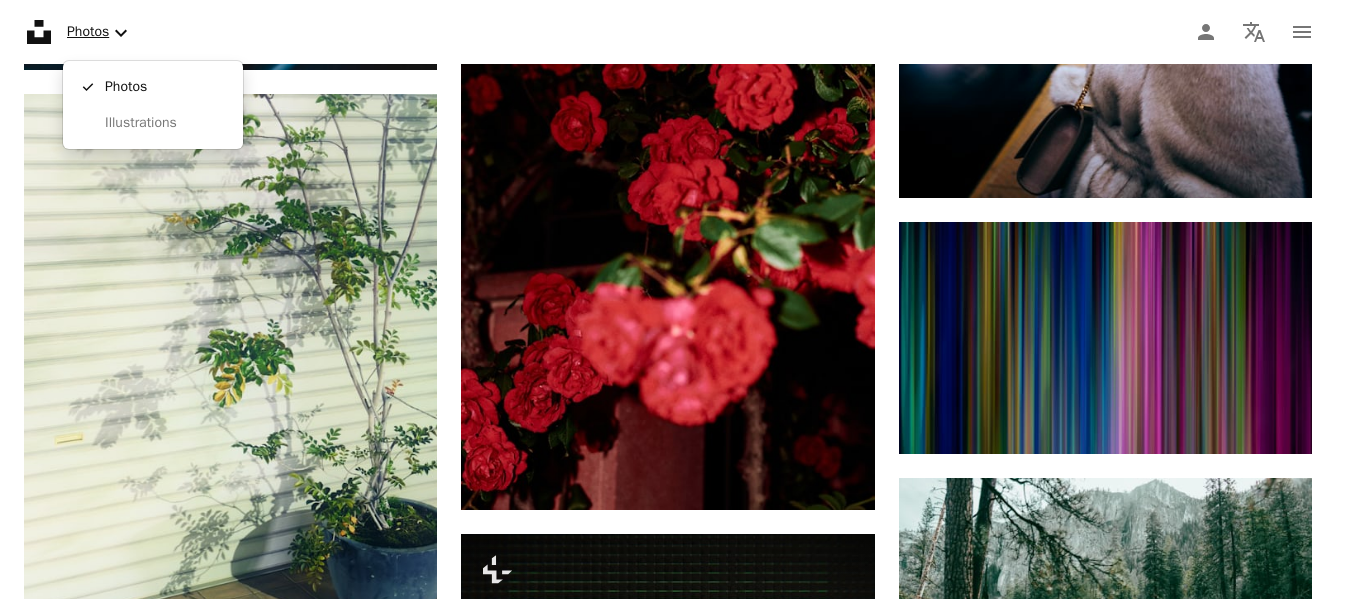 click on "Chevron down" 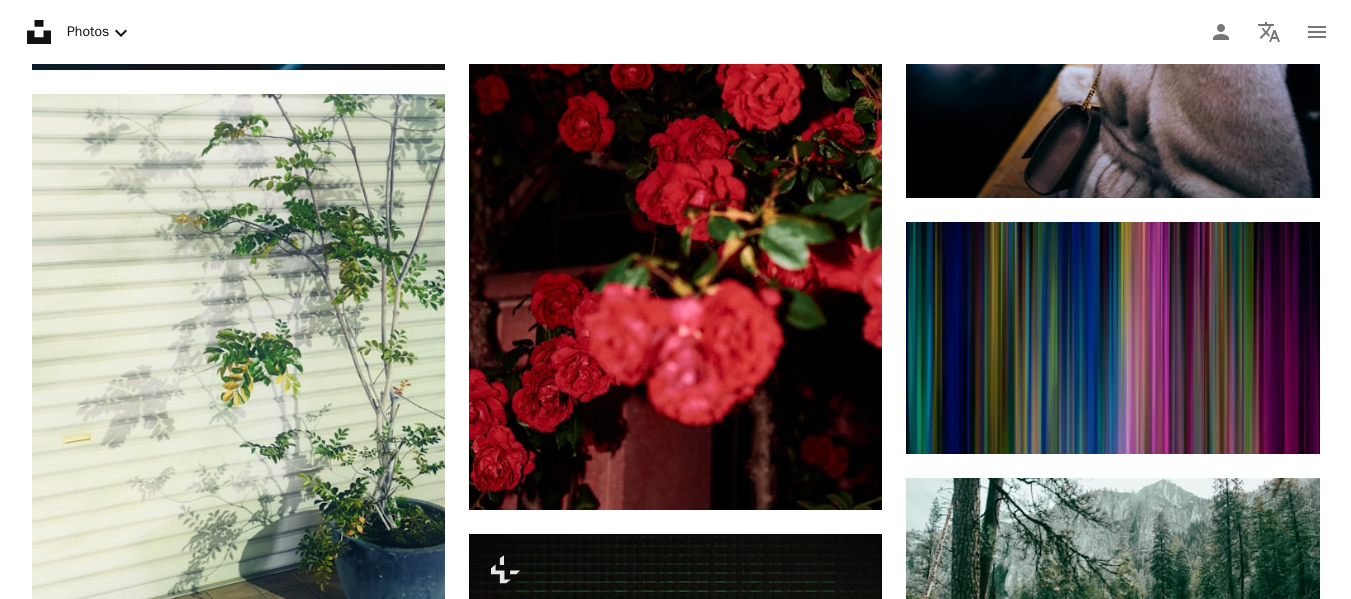 scroll, scrollTop: 0, scrollLeft: 0, axis: both 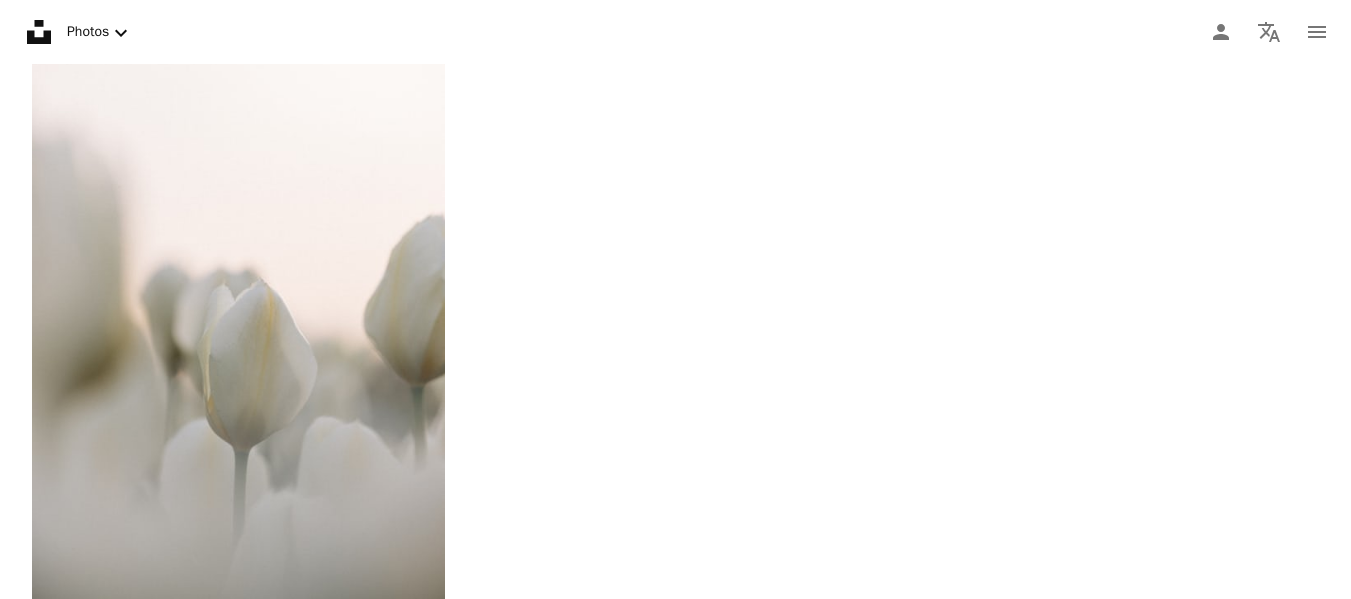 click on "3D Renders" at bounding box center (294, -7191) 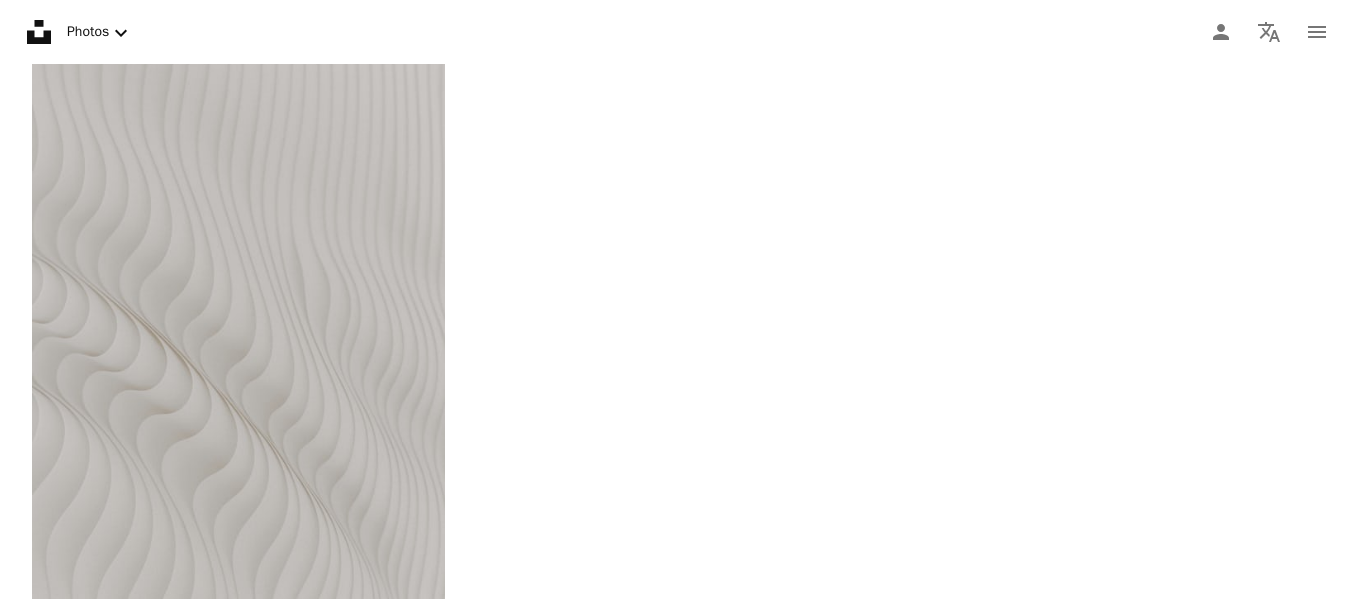 scroll, scrollTop: 0, scrollLeft: 0, axis: both 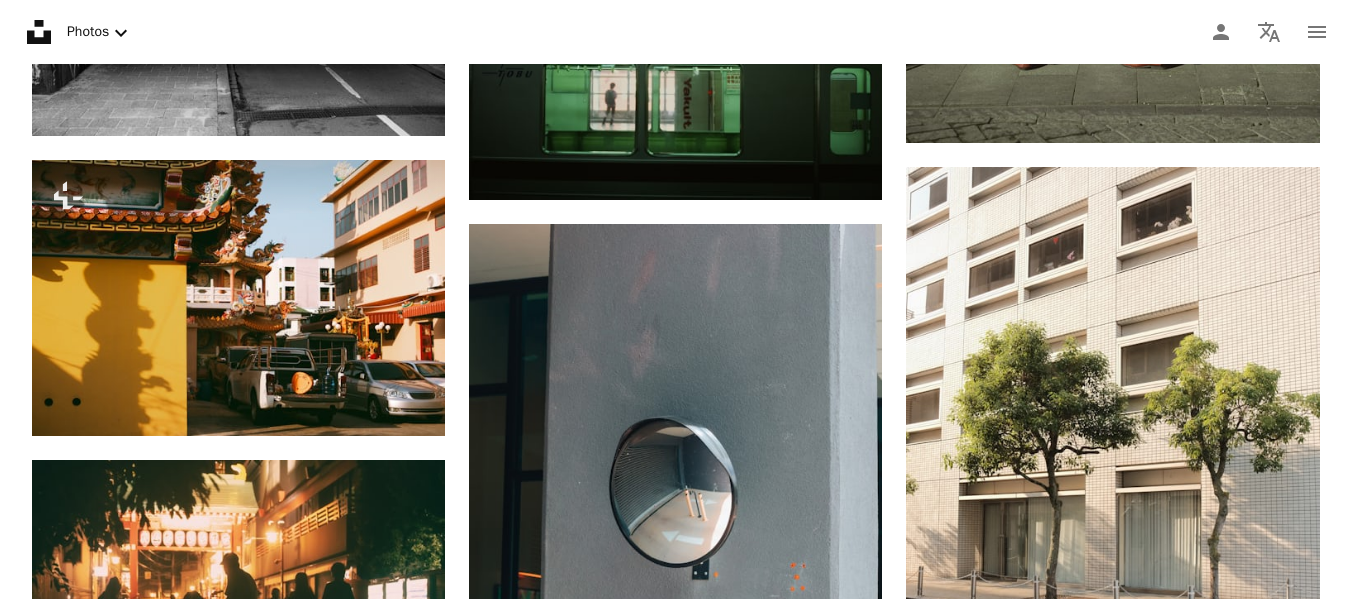 click on "Experimental" at bounding box center [949, -9901] 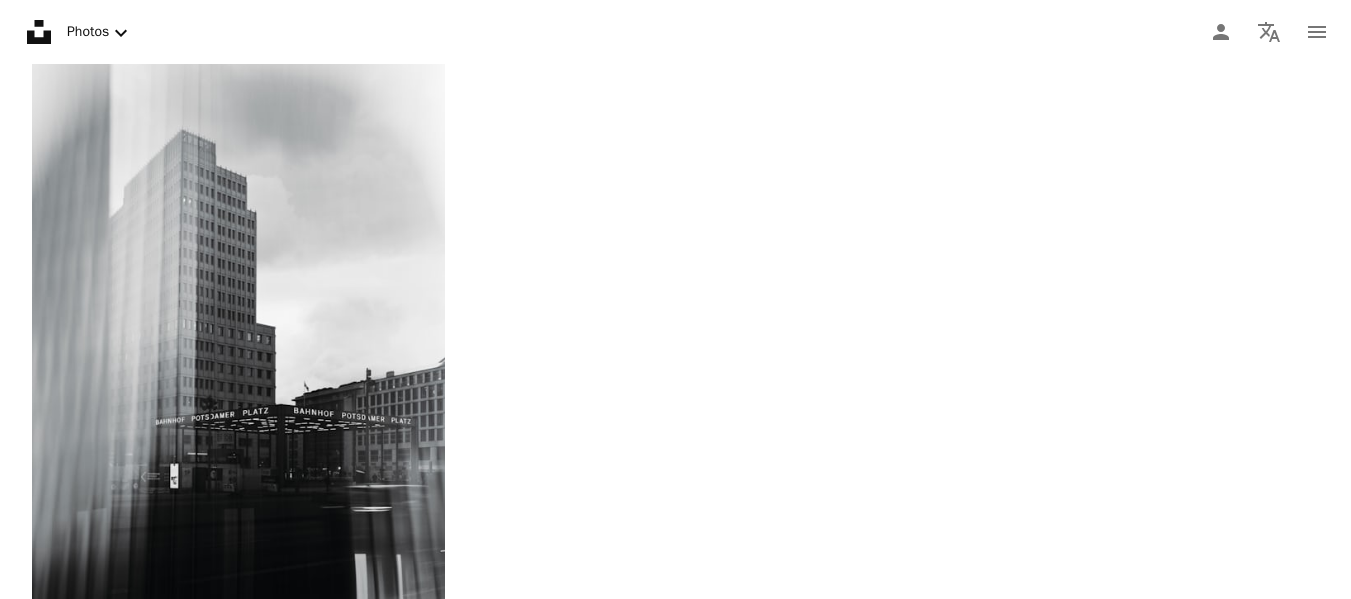 scroll, scrollTop: 0, scrollLeft: 0, axis: both 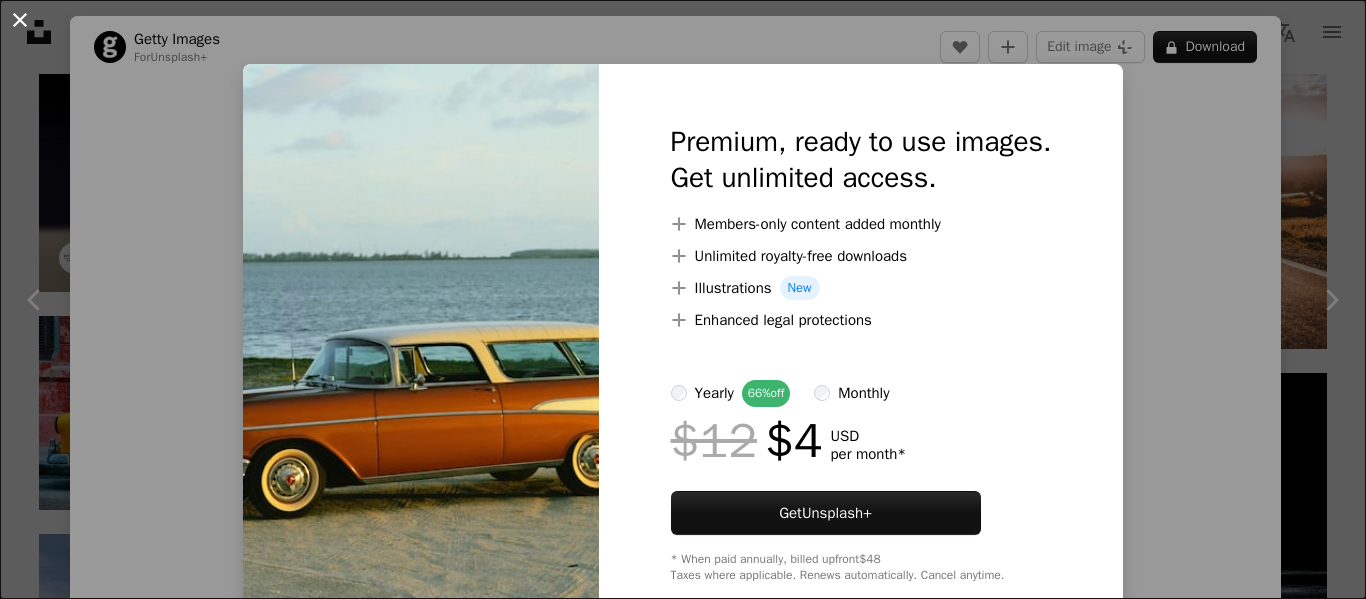 click on "An X shape" at bounding box center (20, 20) 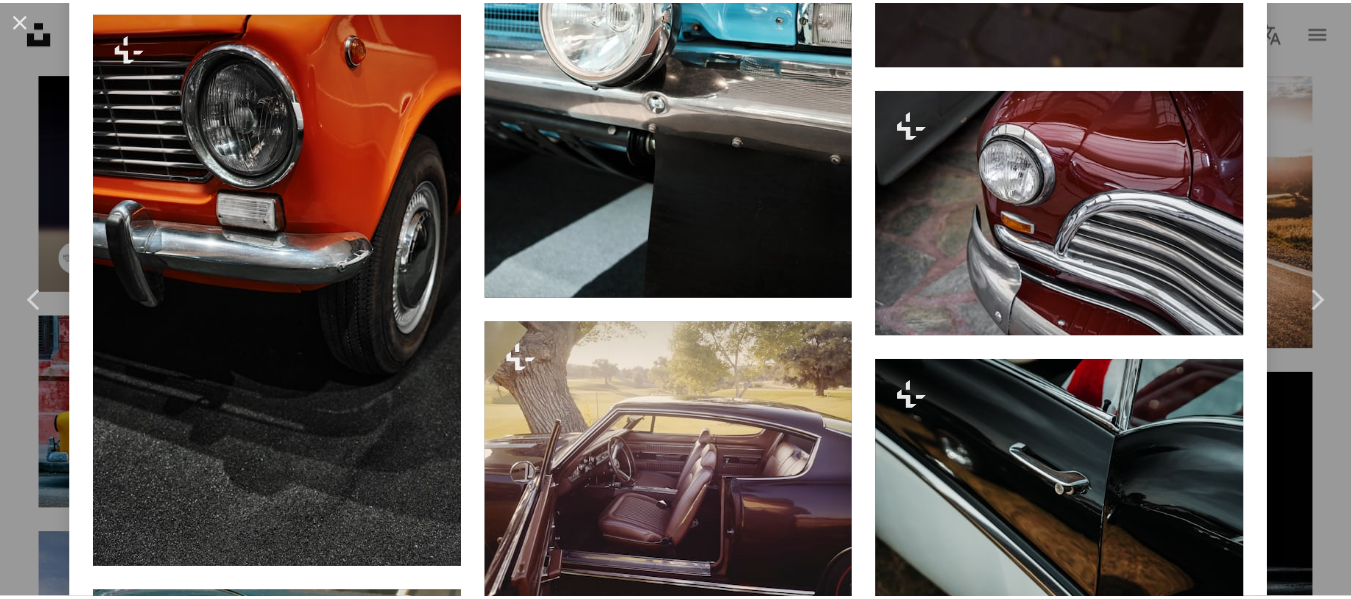 scroll, scrollTop: 2050, scrollLeft: 0, axis: vertical 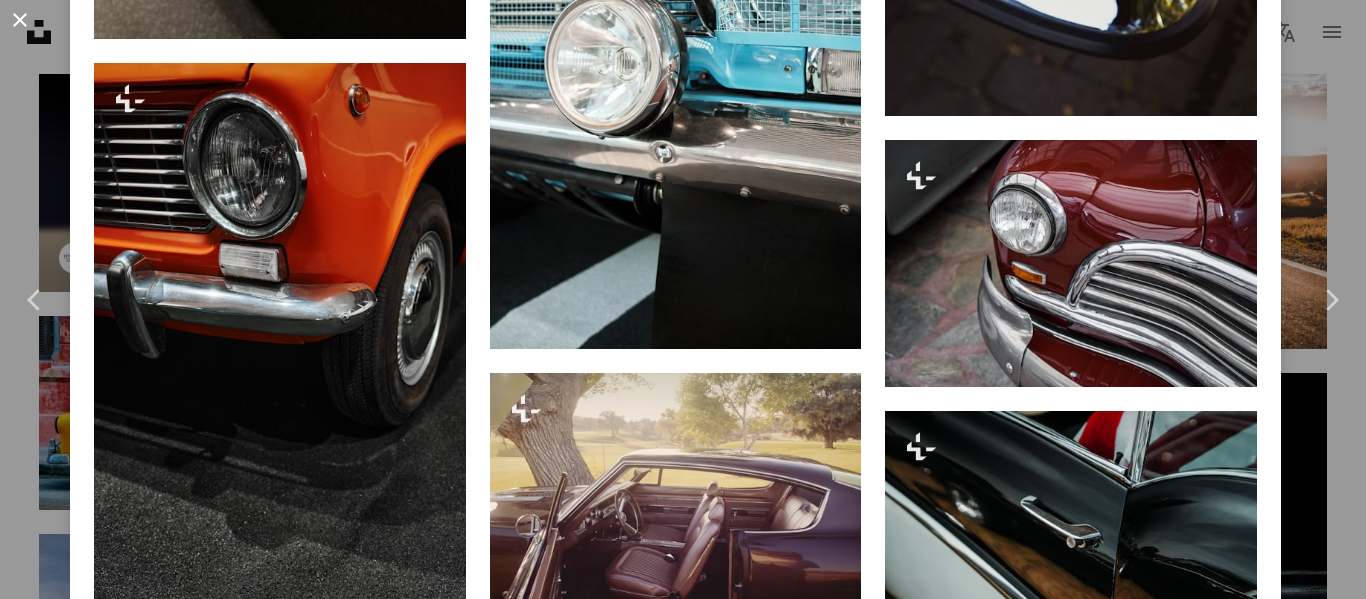click on "An X shape" at bounding box center [20, 20] 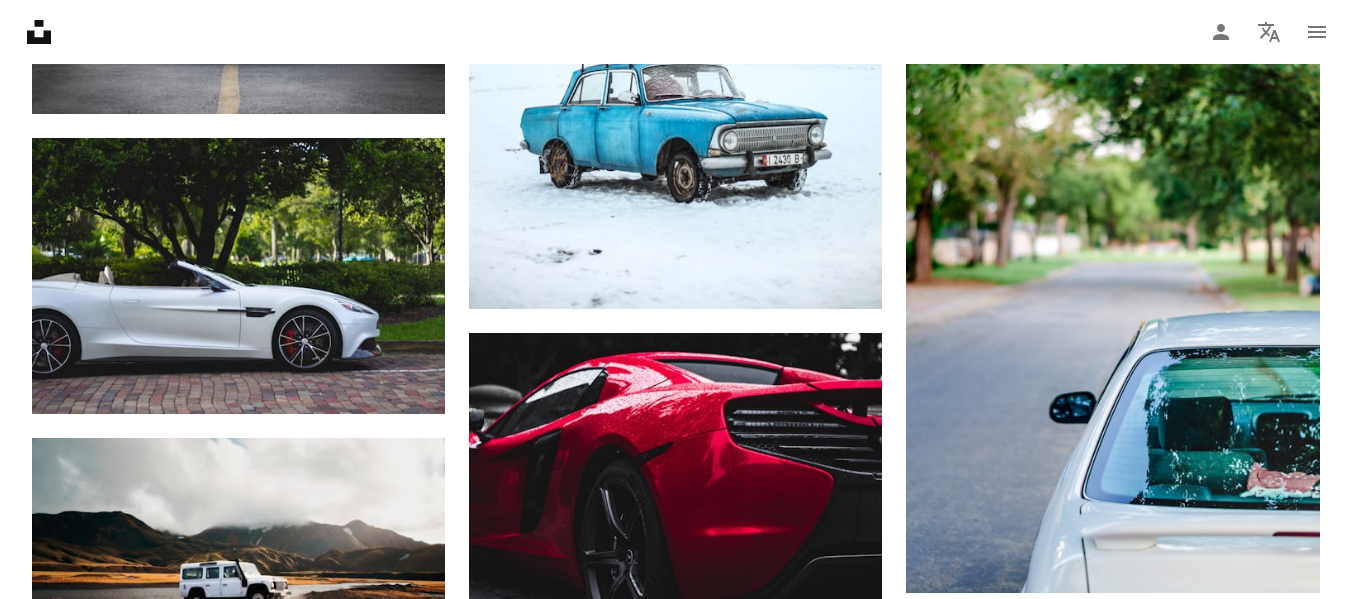 scroll, scrollTop: 1513, scrollLeft: 0, axis: vertical 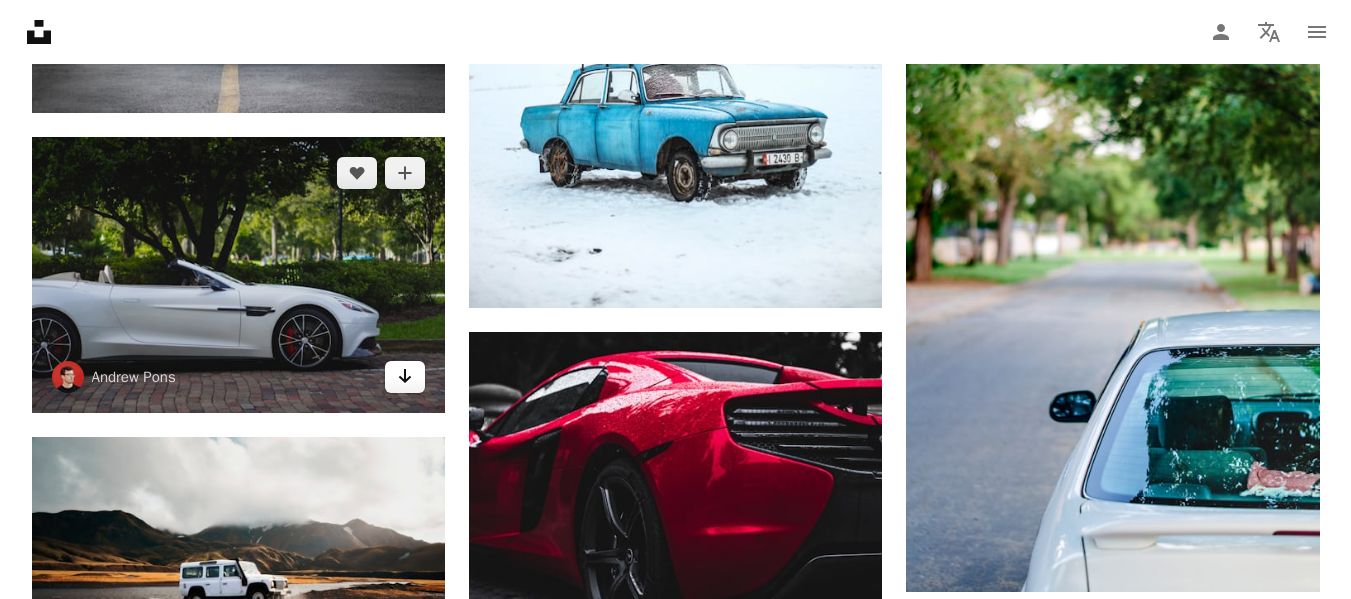 click 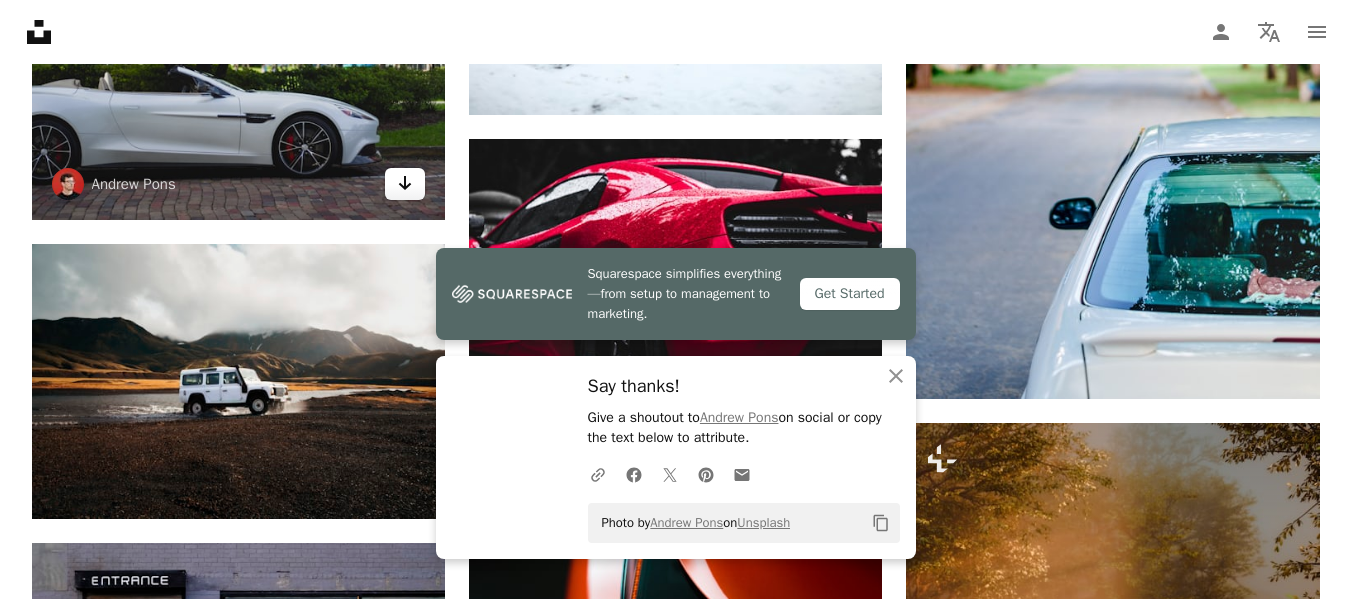 scroll, scrollTop: 1710, scrollLeft: 0, axis: vertical 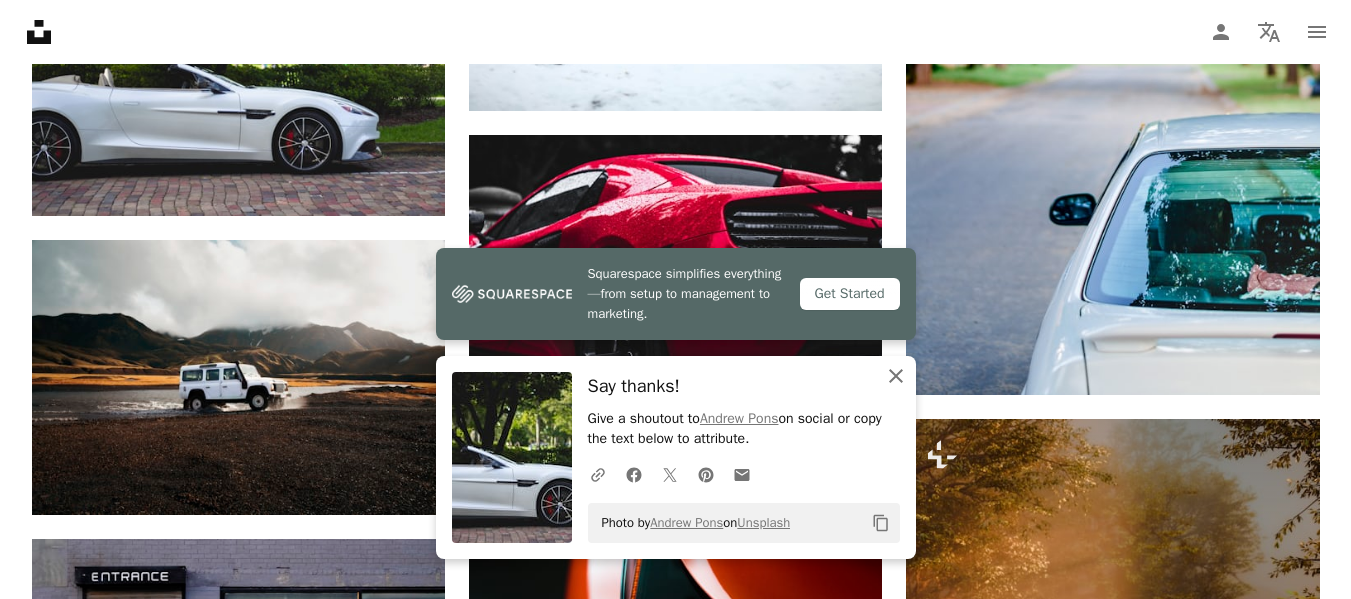 click on "An X shape" 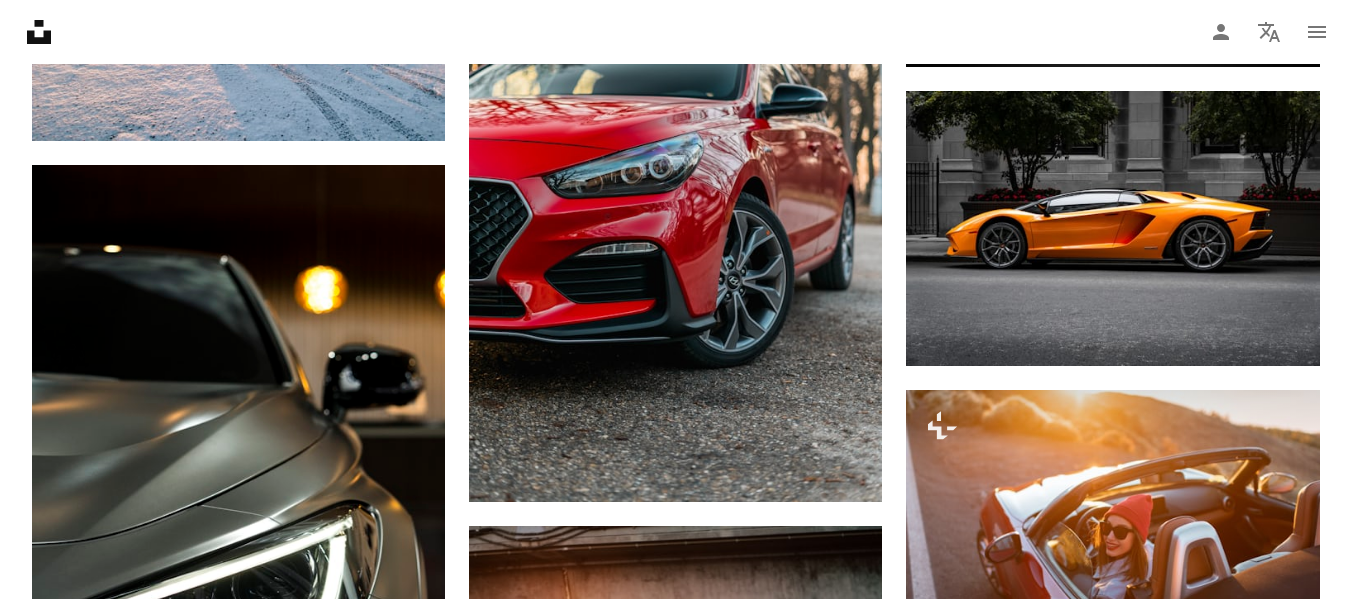scroll, scrollTop: 10521, scrollLeft: 0, axis: vertical 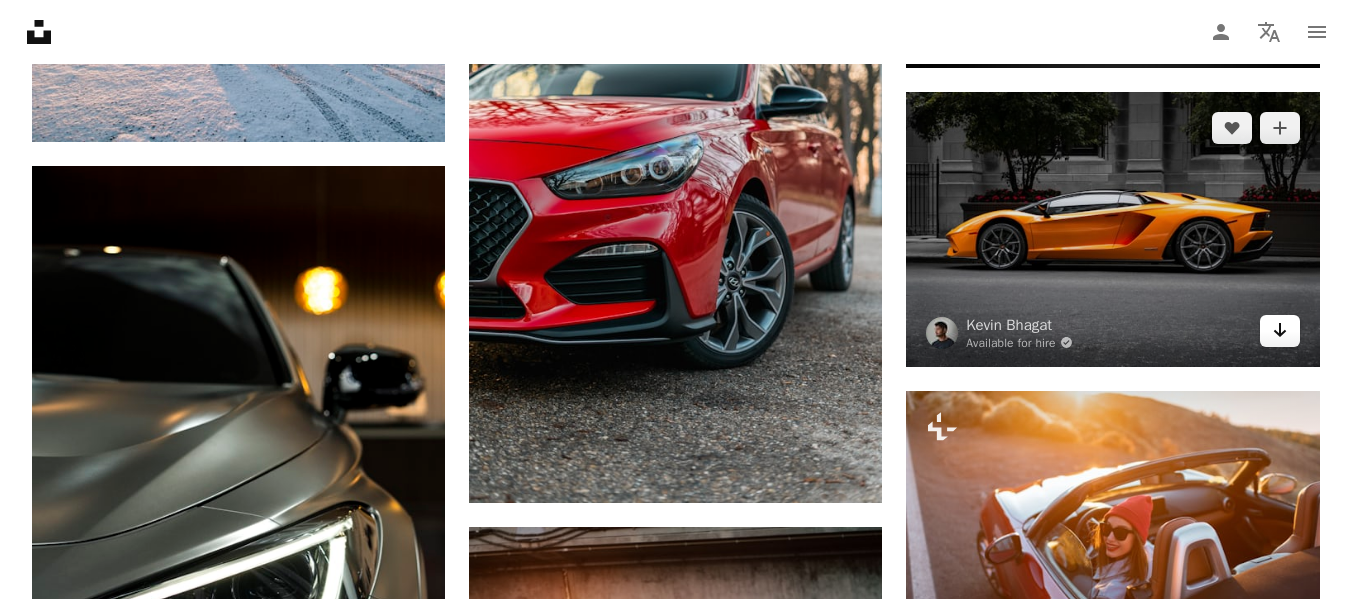 click on "Arrow pointing down" 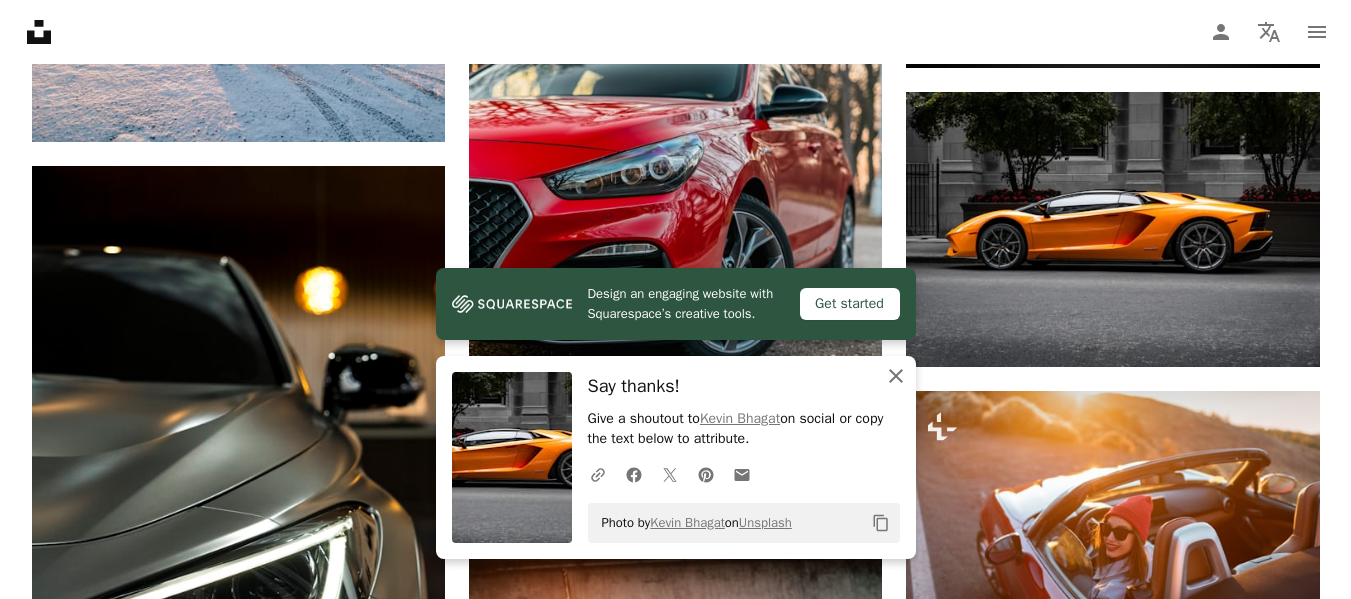 click 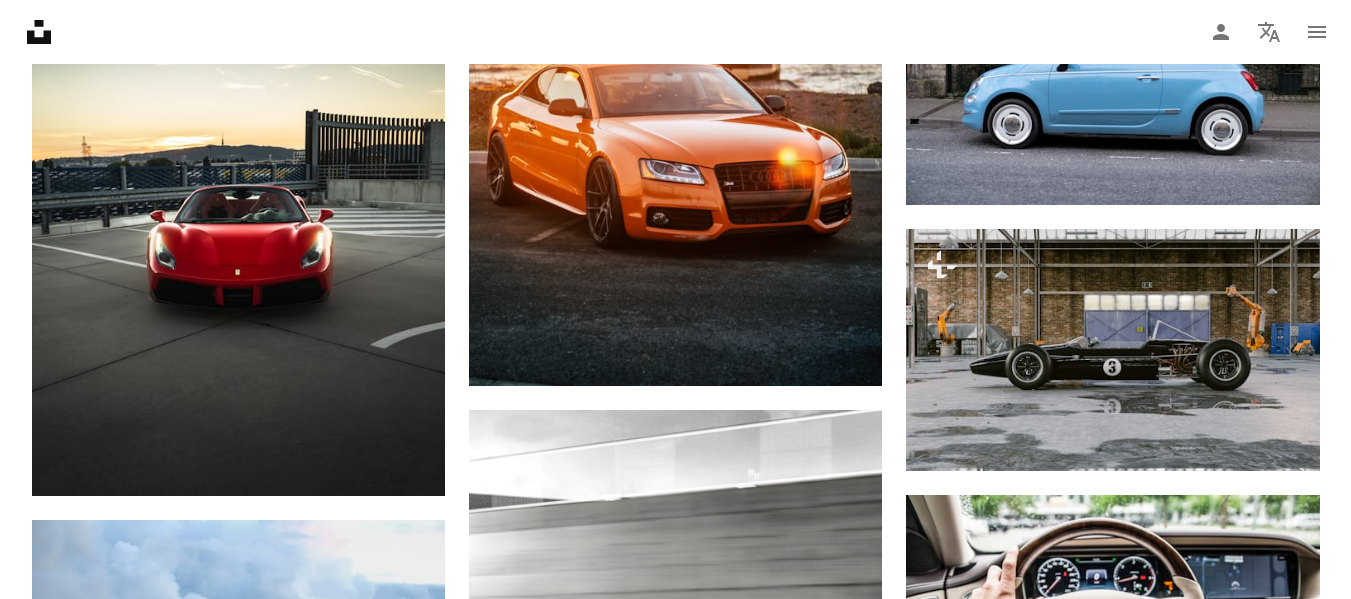 scroll, scrollTop: 11283, scrollLeft: 0, axis: vertical 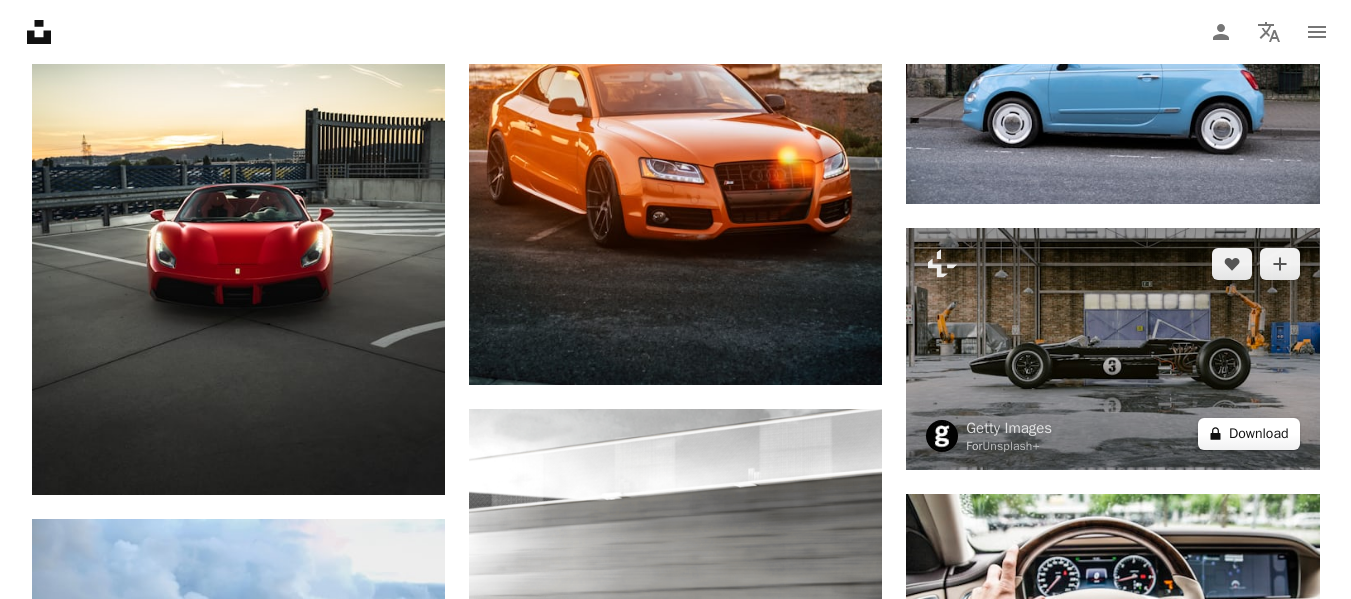 click on "A lock   Download" at bounding box center [1249, 434] 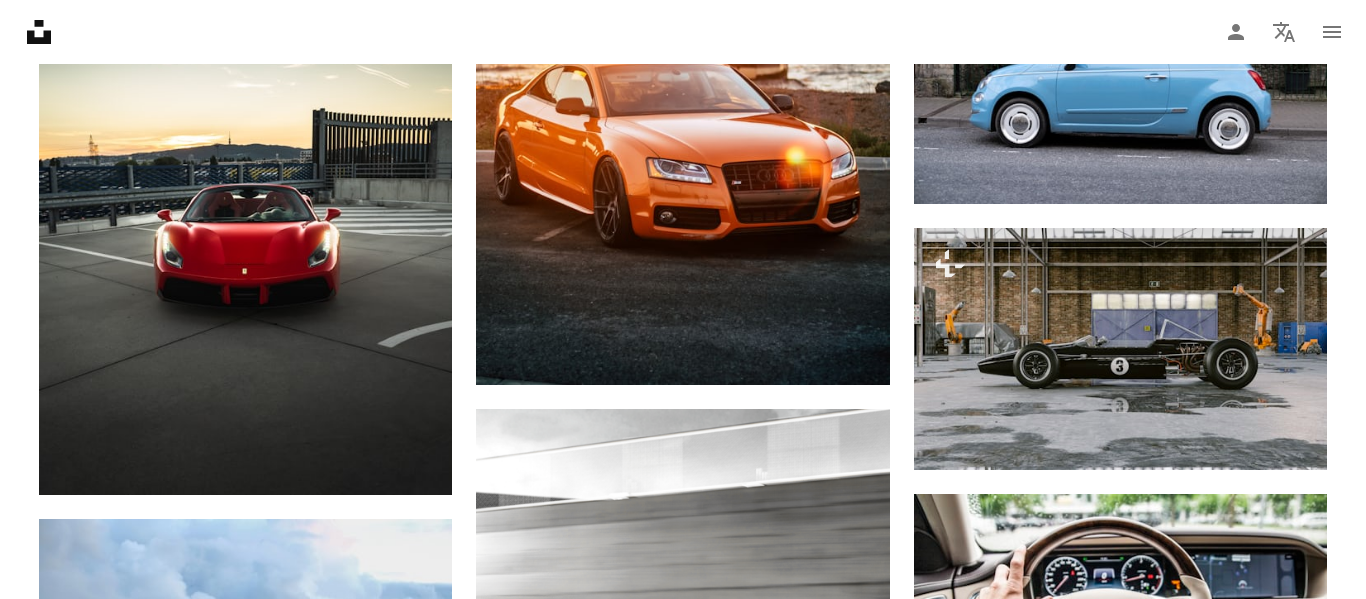 click on "An X shape" at bounding box center (20, 20) 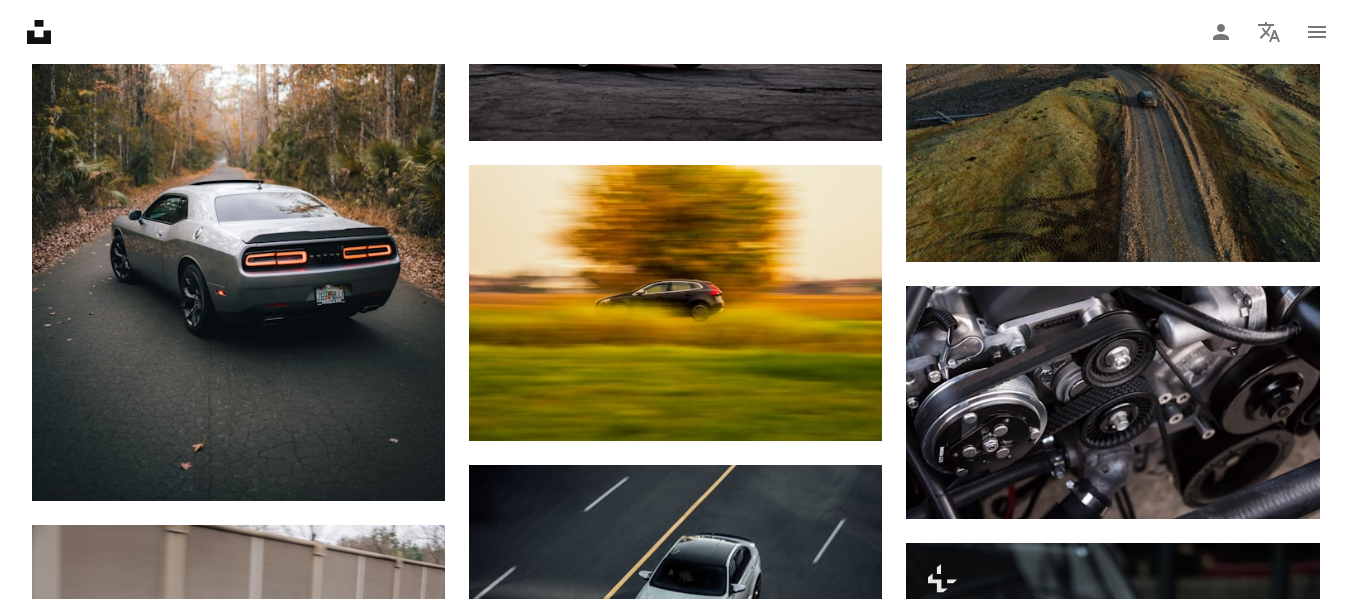 scroll, scrollTop: 16533, scrollLeft: 0, axis: vertical 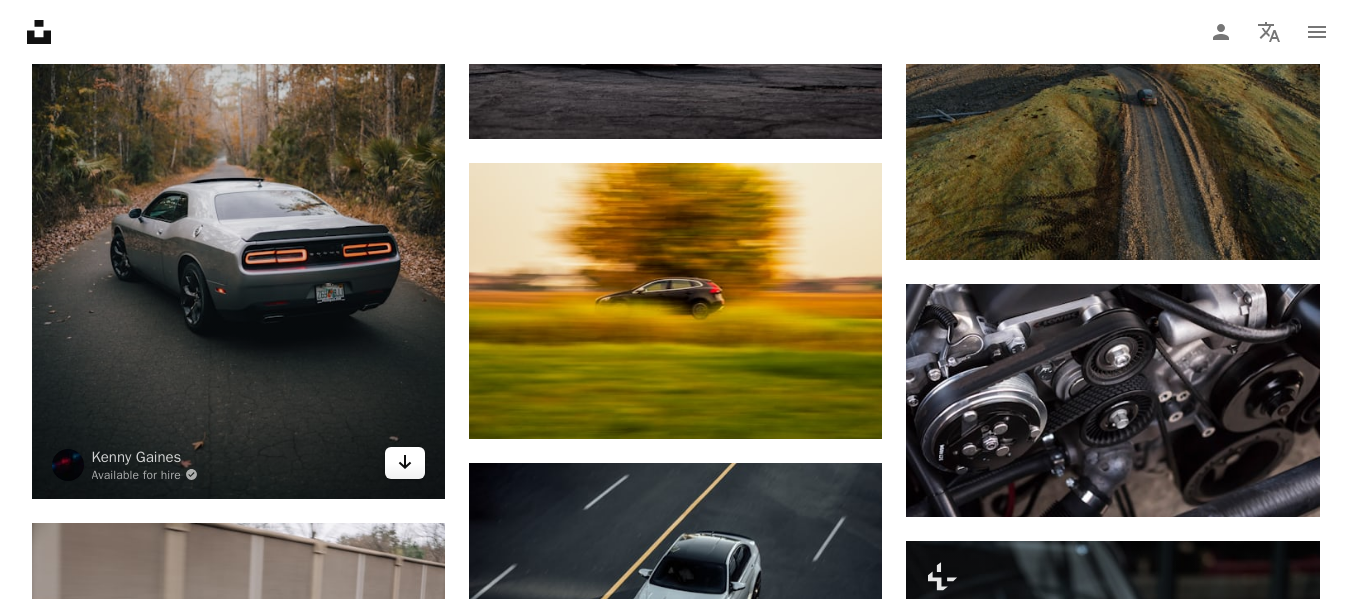 click 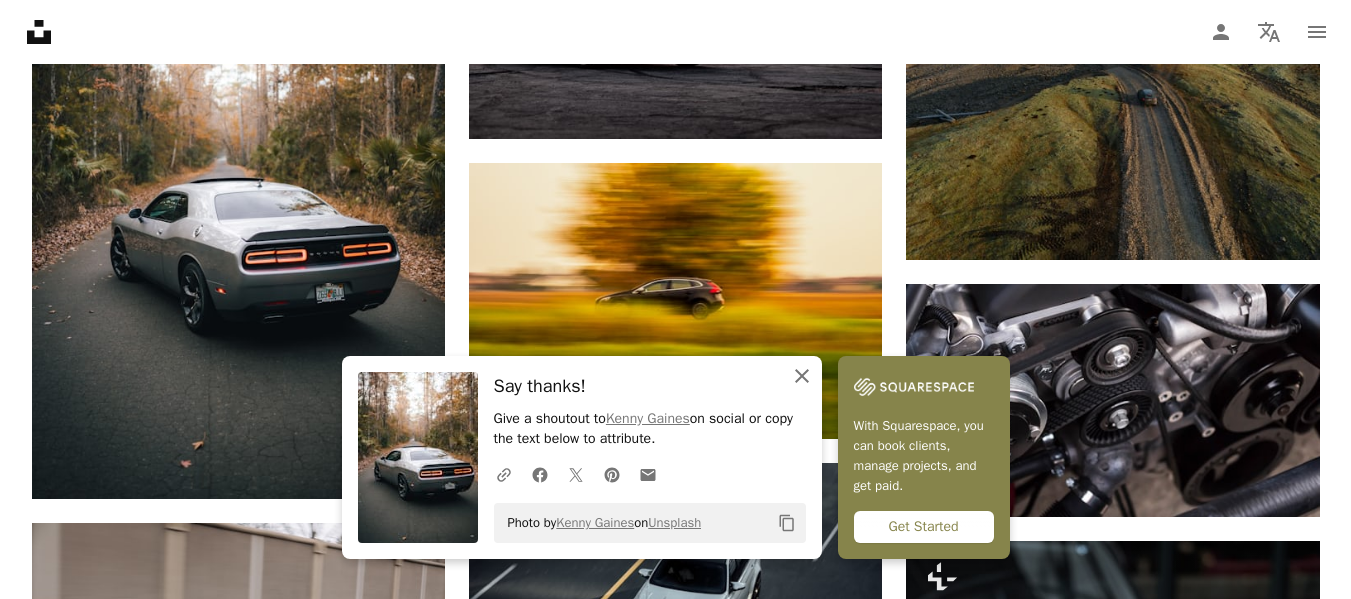 click 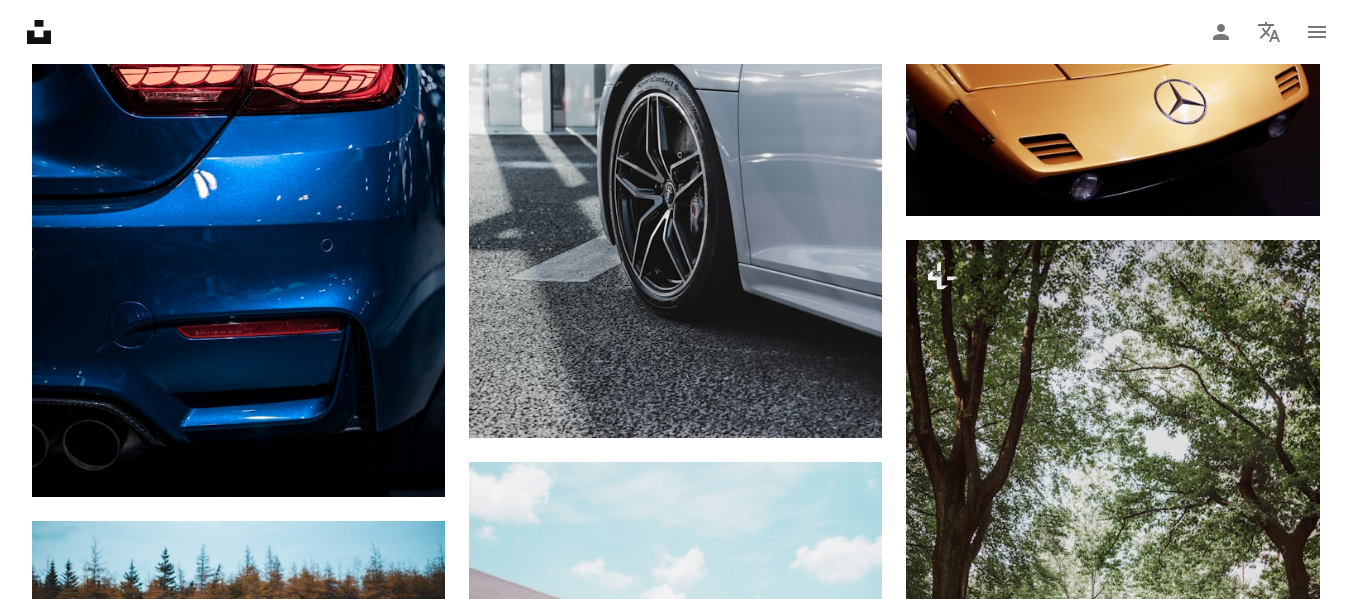 scroll, scrollTop: 17778, scrollLeft: 0, axis: vertical 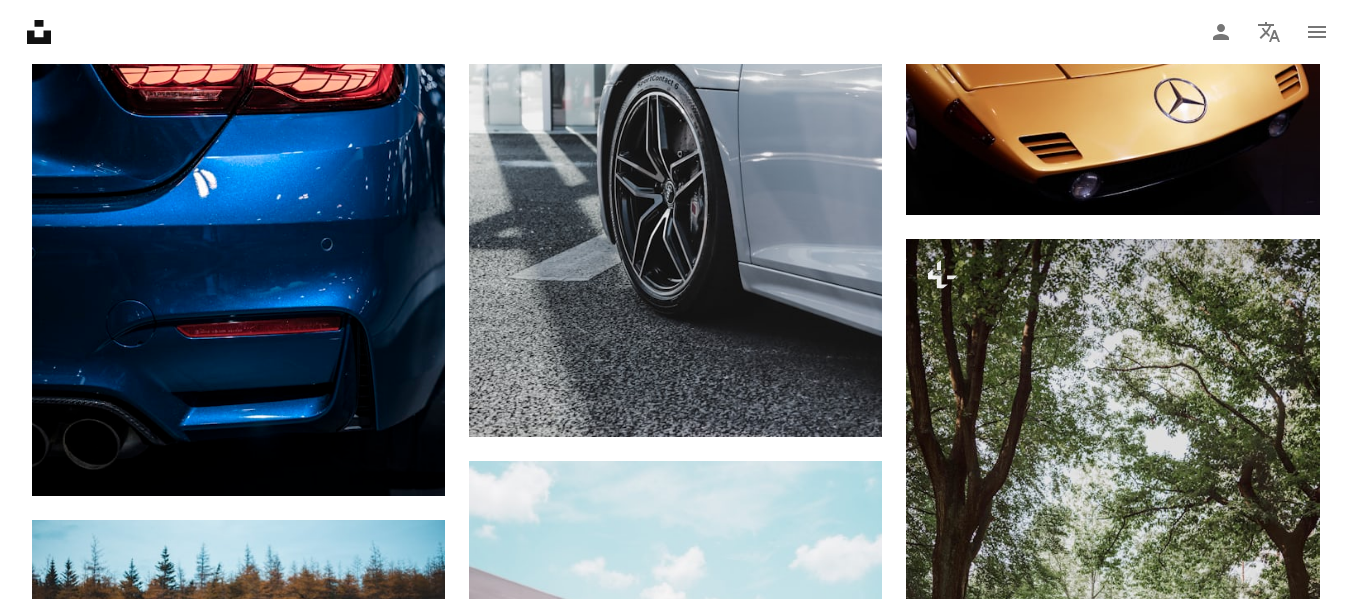 click at bounding box center [1336, 584] 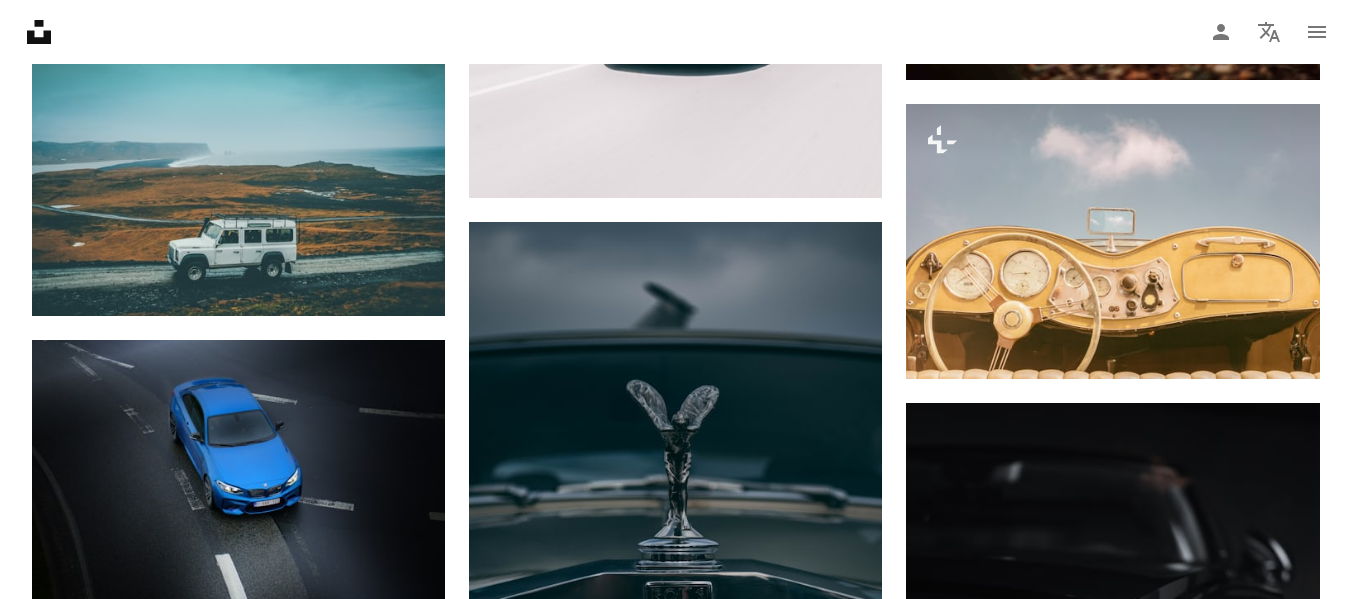 scroll, scrollTop: 18558, scrollLeft: 0, axis: vertical 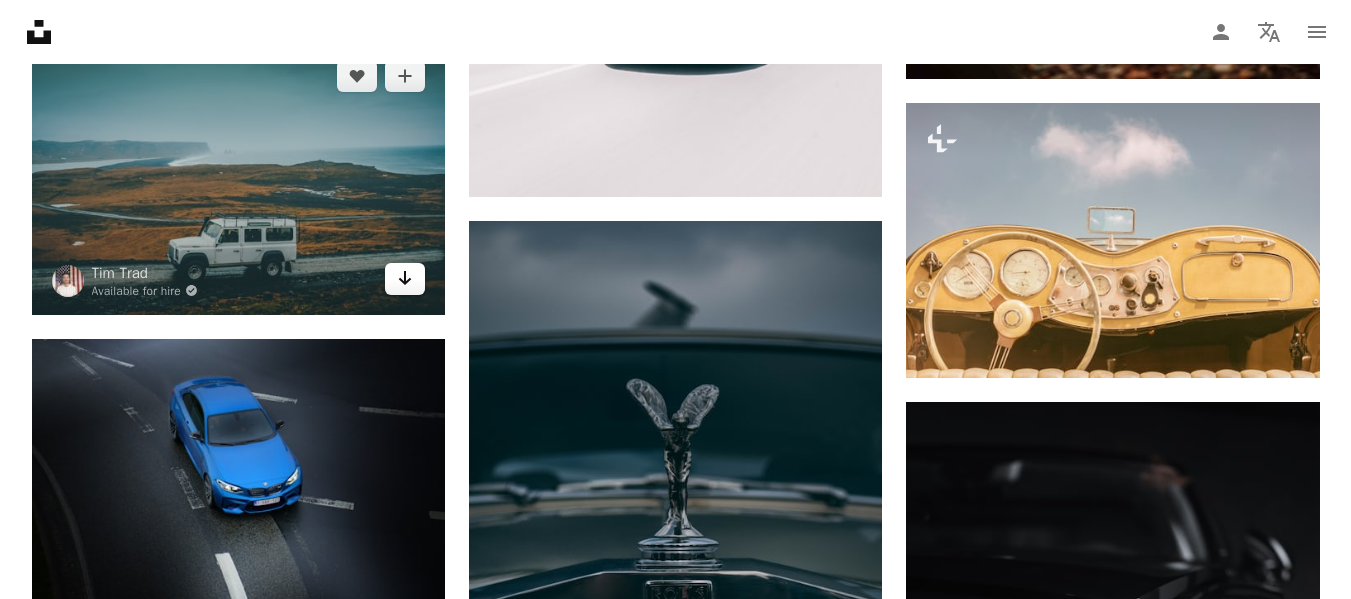 click 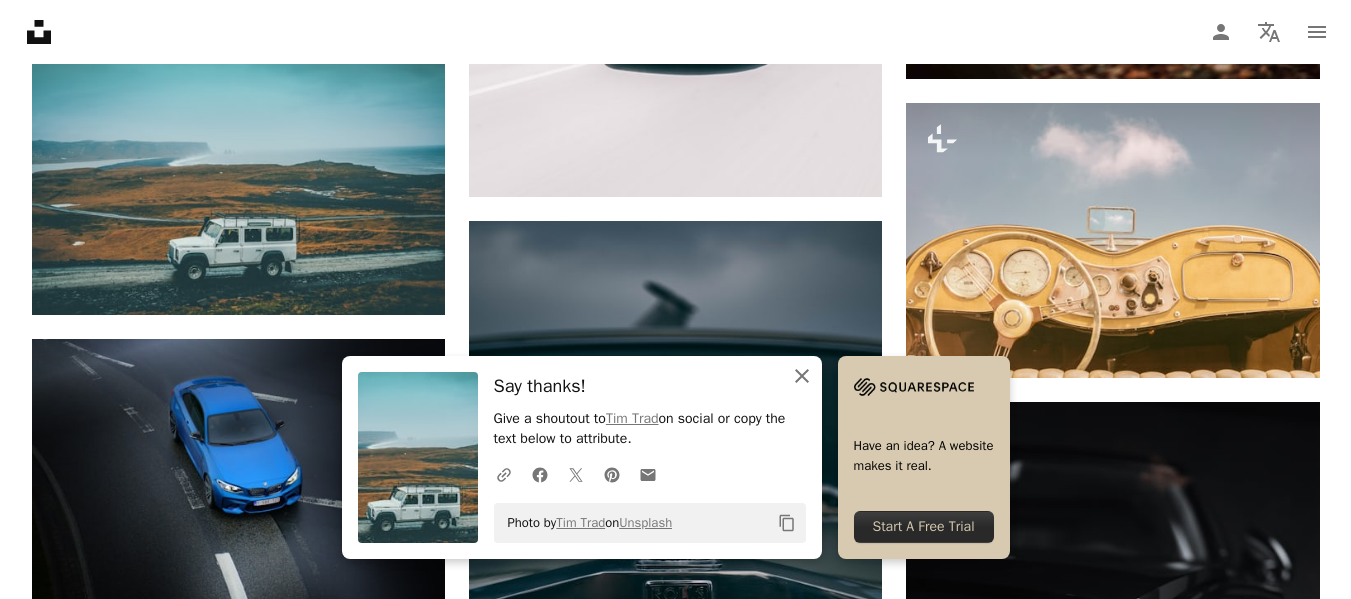 click 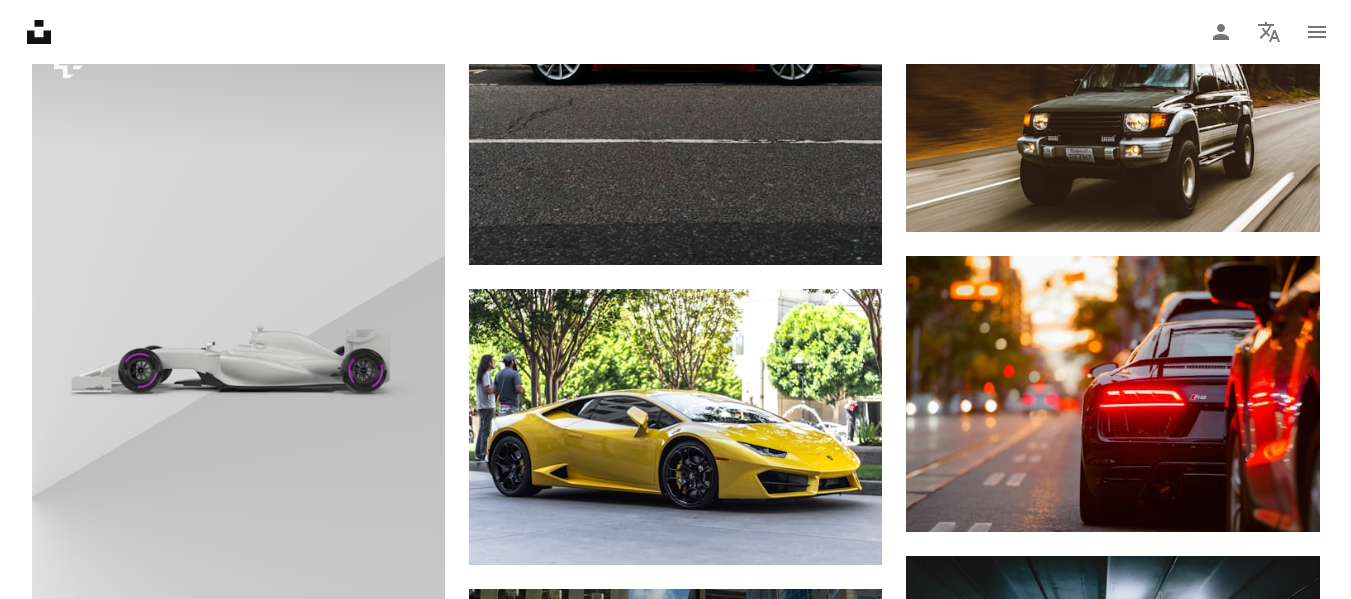 scroll, scrollTop: 0, scrollLeft: 0, axis: both 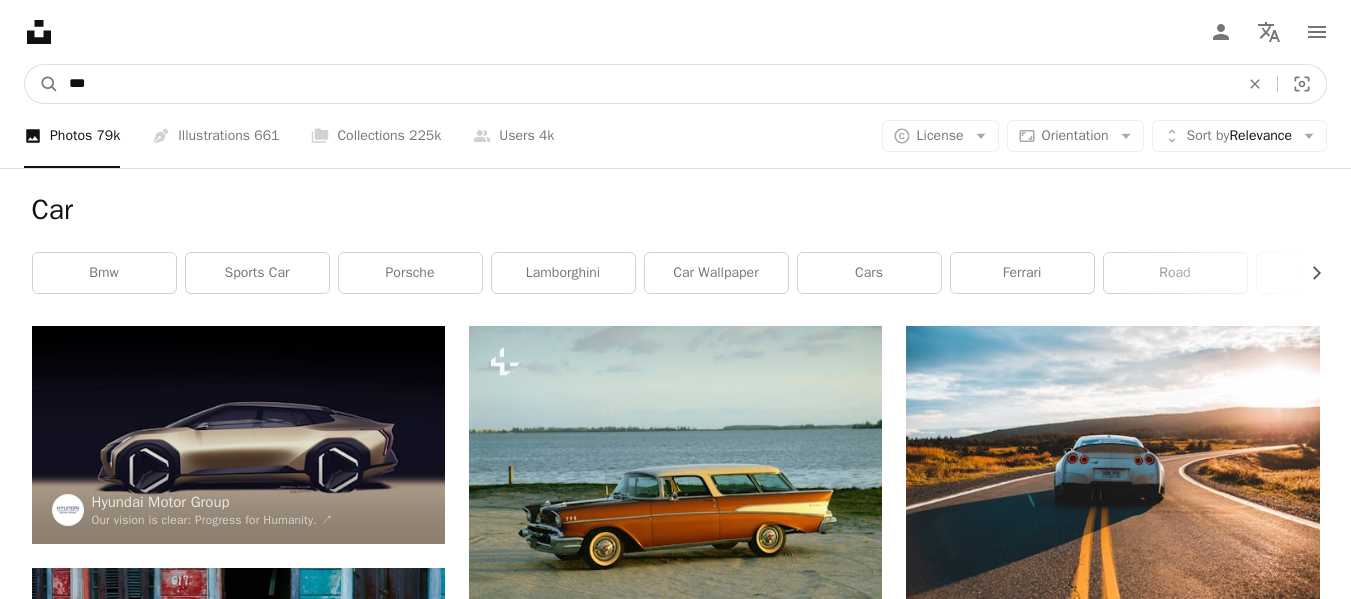 click on "***" at bounding box center [646, 84] 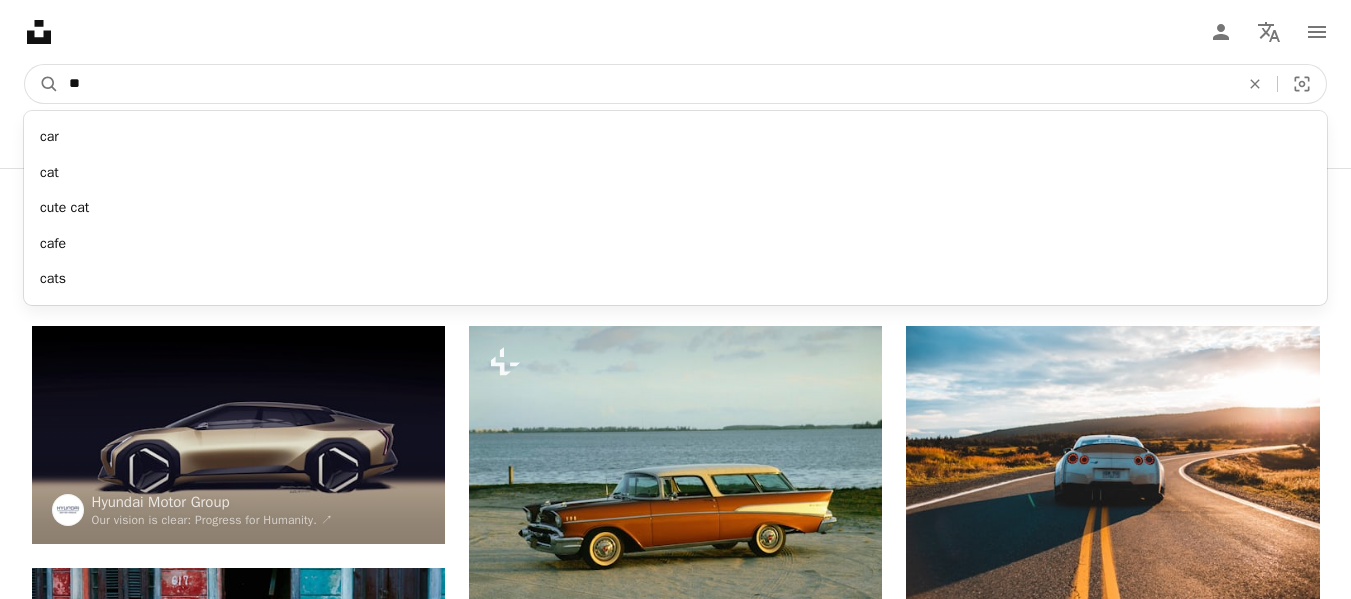 type on "*" 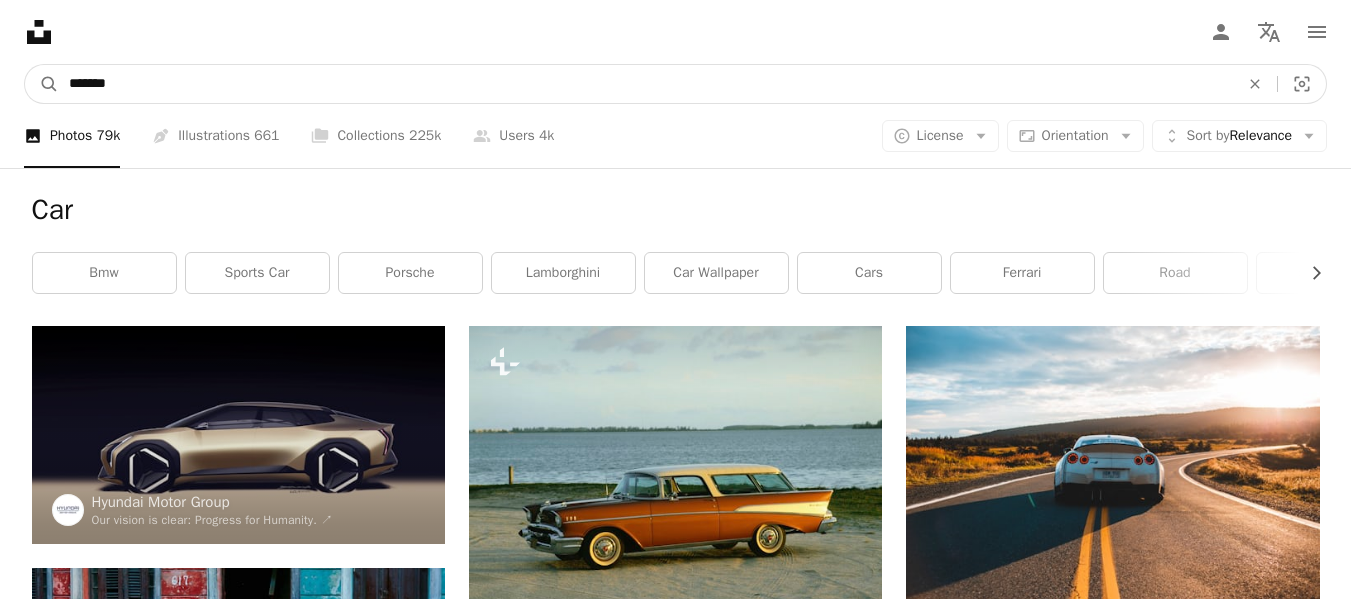 type on "*******" 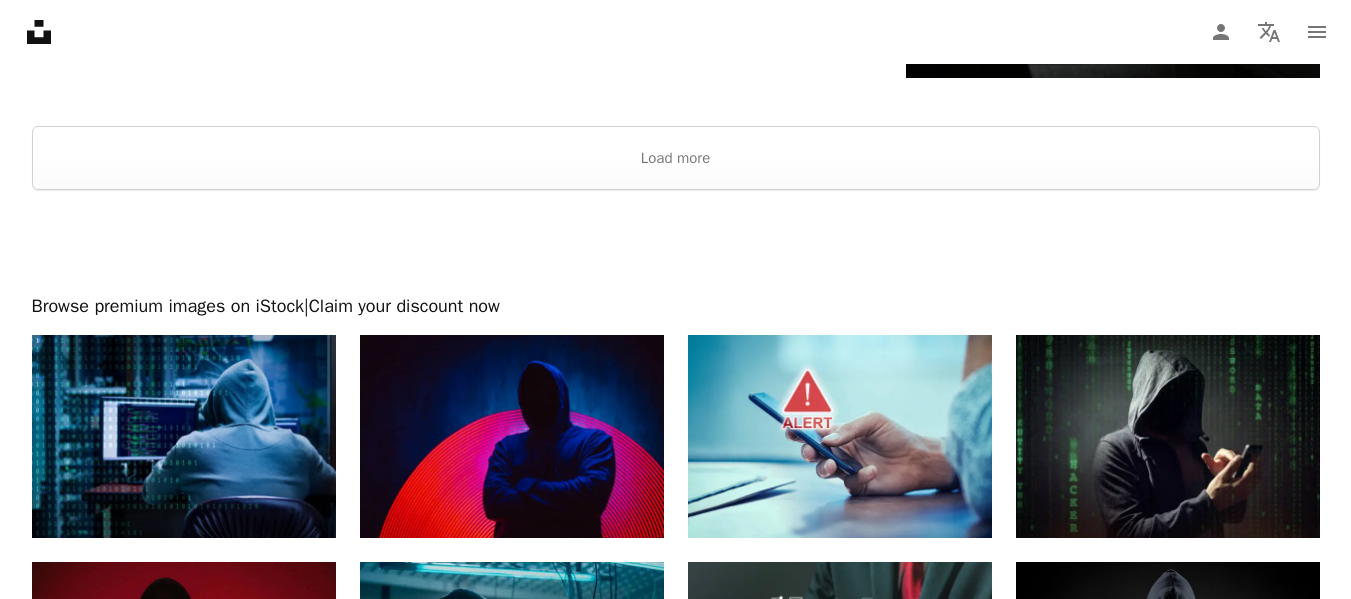 scroll, scrollTop: 3363, scrollLeft: 0, axis: vertical 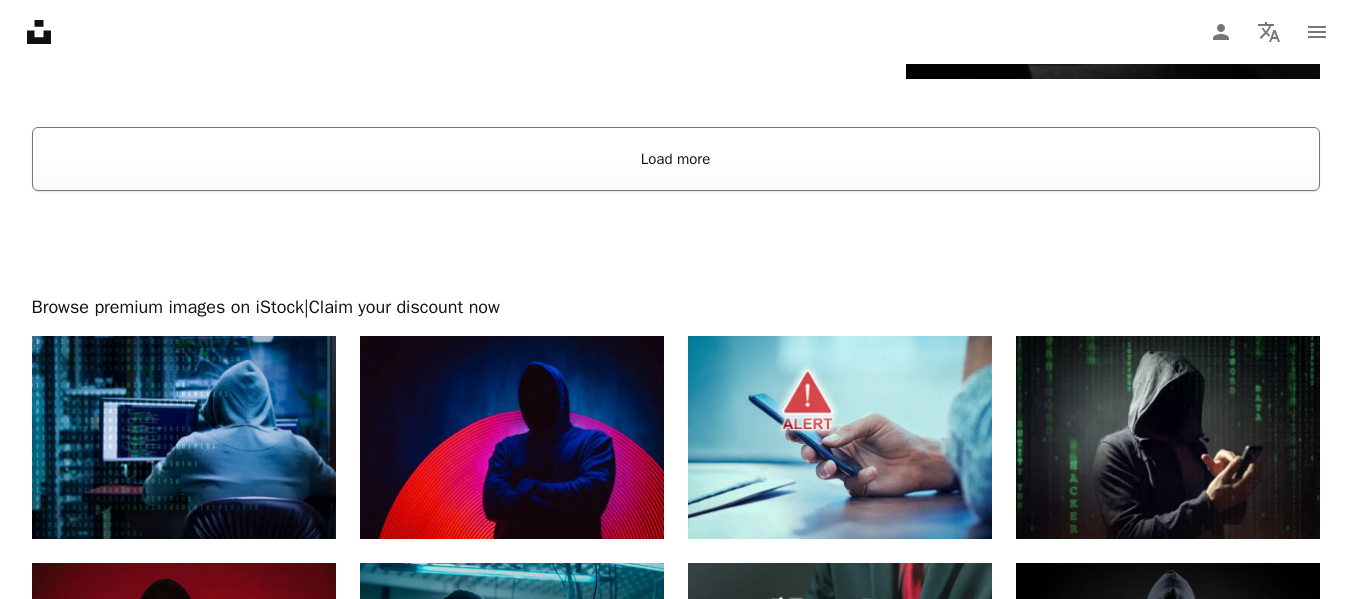 click on "Load more" at bounding box center [676, 159] 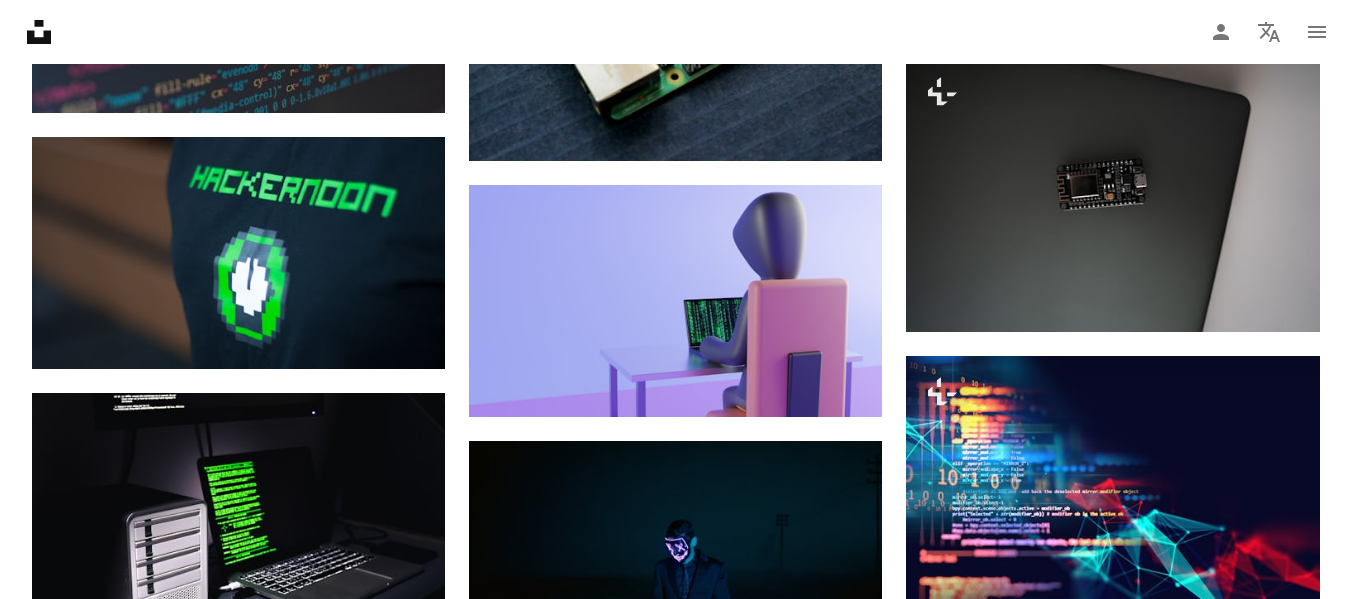 scroll, scrollTop: 6132, scrollLeft: 0, axis: vertical 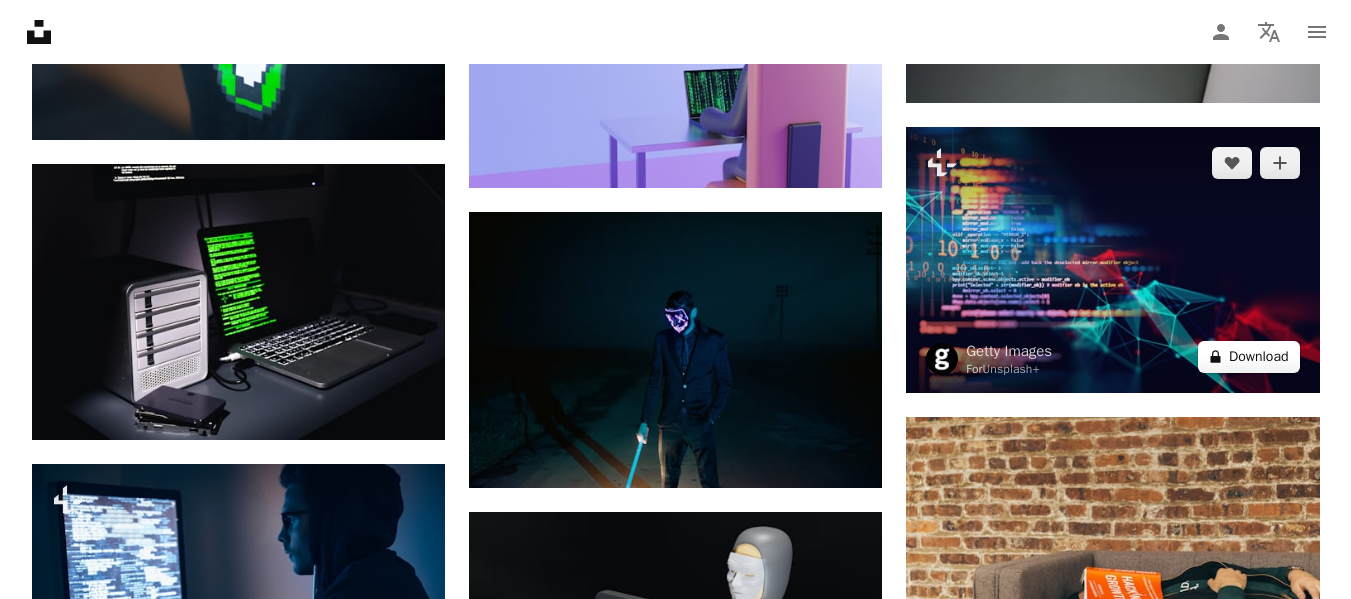 click on "A lock   Download" at bounding box center [1249, 357] 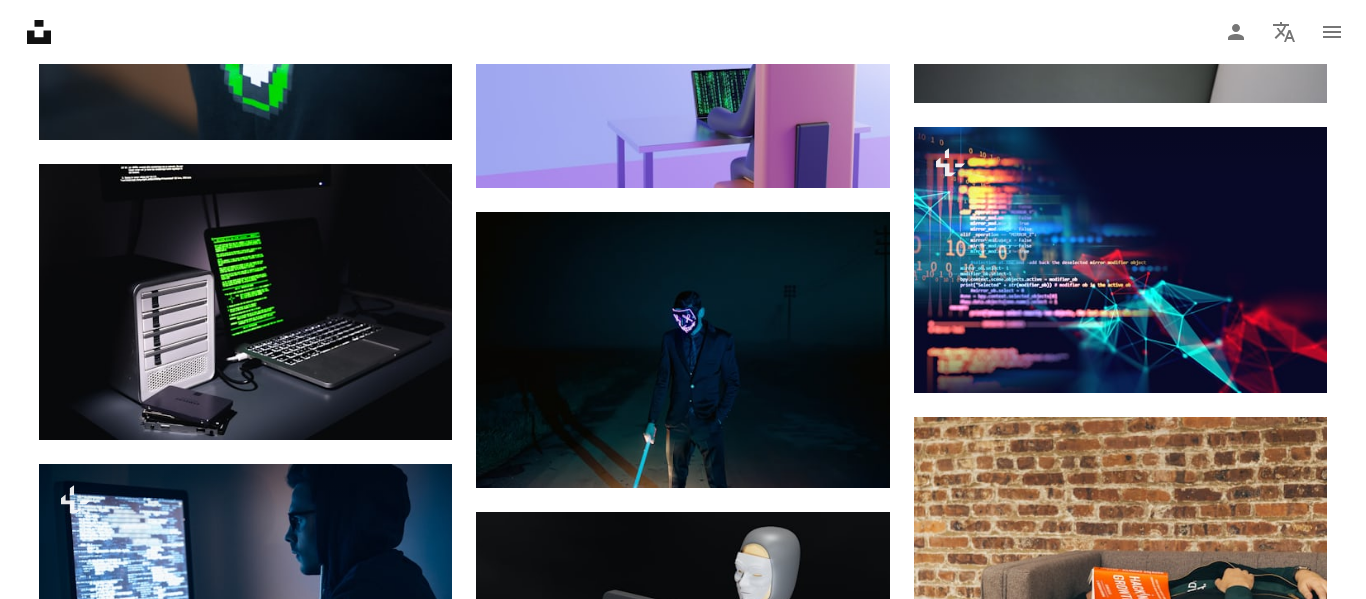 click on "An X shape" at bounding box center (20, 20) 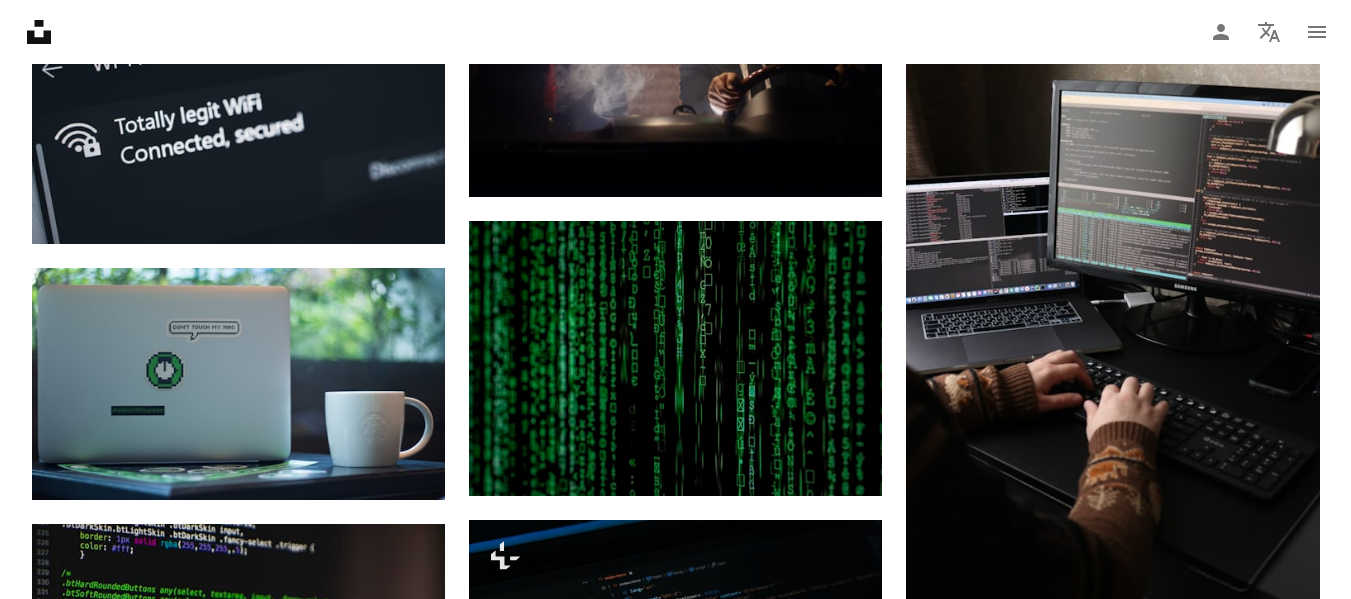 scroll, scrollTop: 0, scrollLeft: 0, axis: both 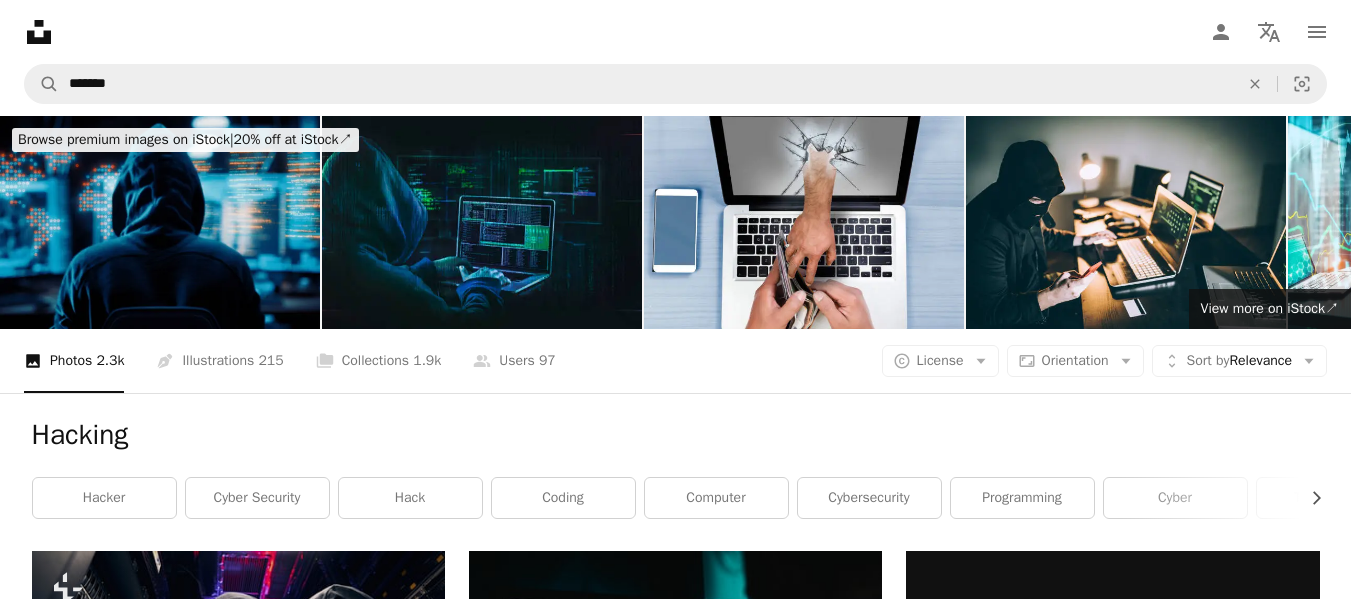 click at bounding box center (160, 222) 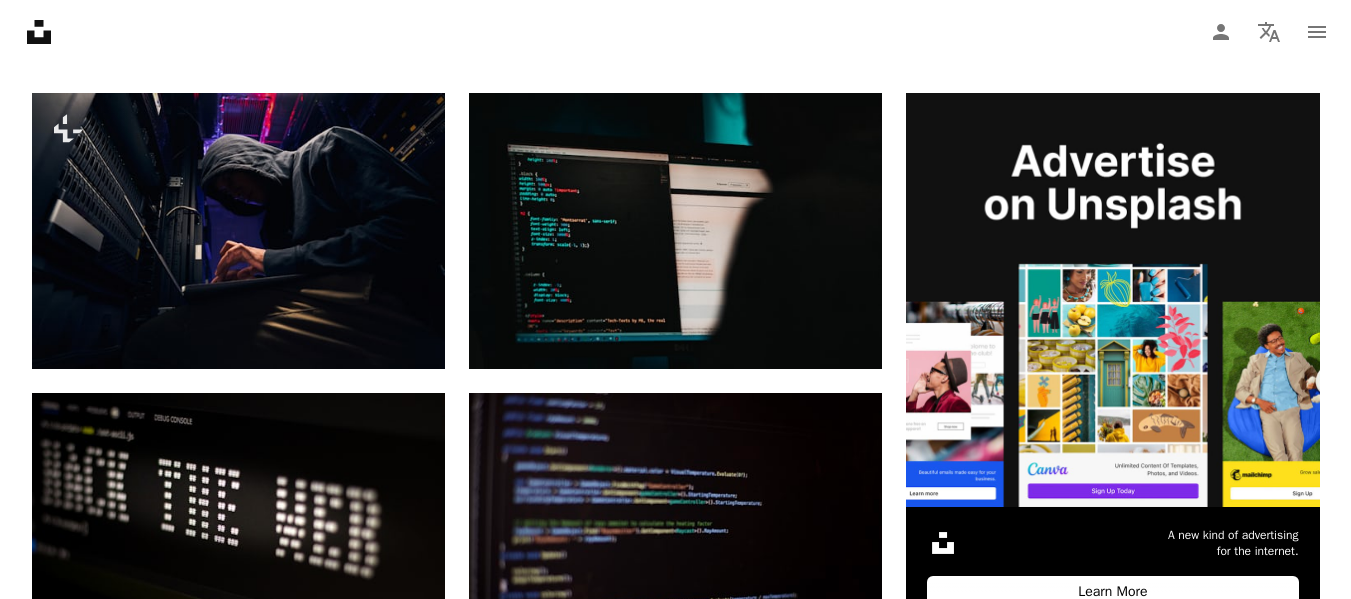 scroll, scrollTop: 470, scrollLeft: 0, axis: vertical 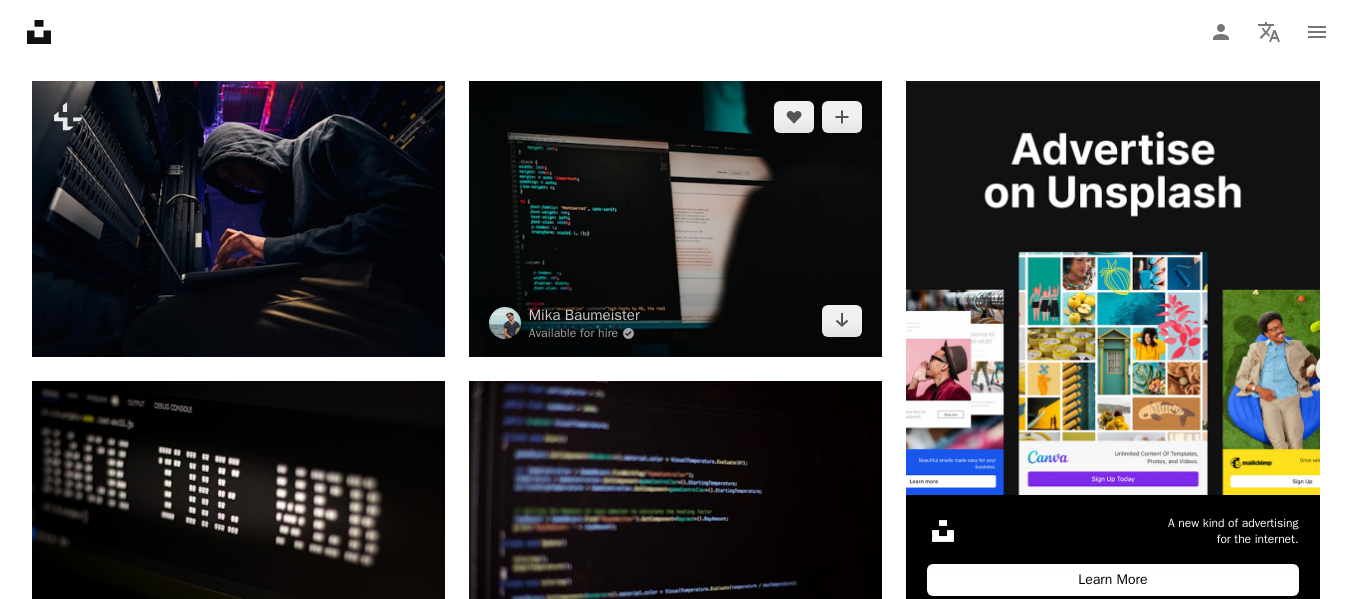 click at bounding box center [675, 219] 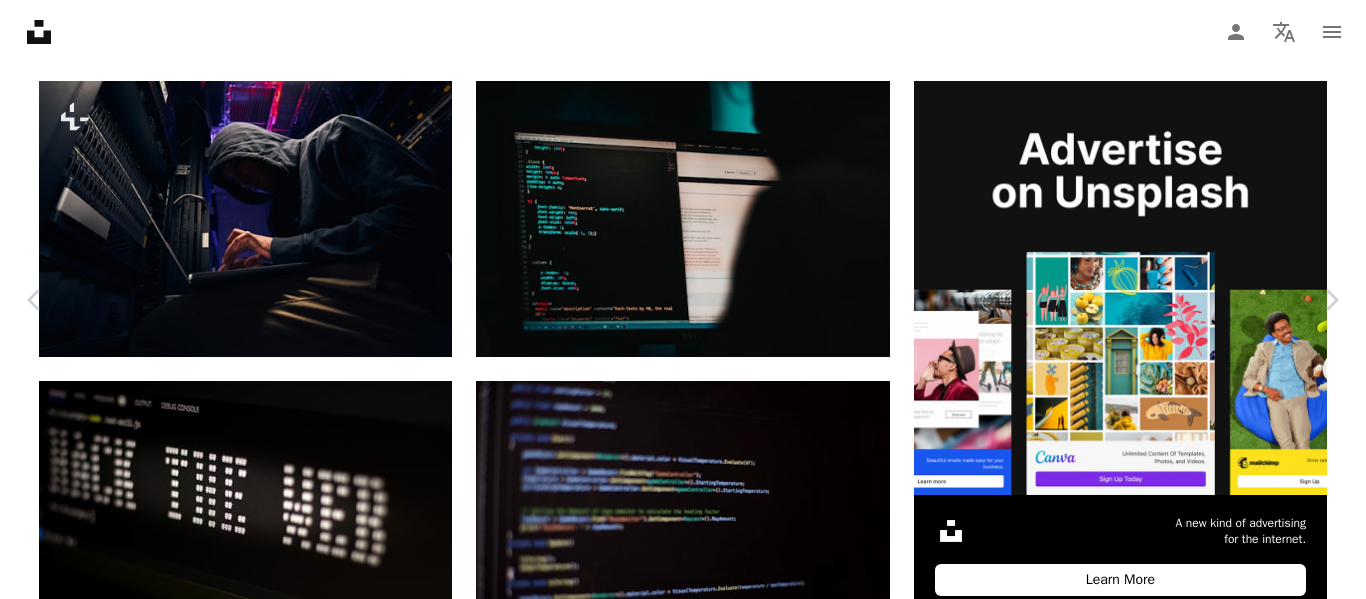 click on "Download free" at bounding box center [1167, 27365] 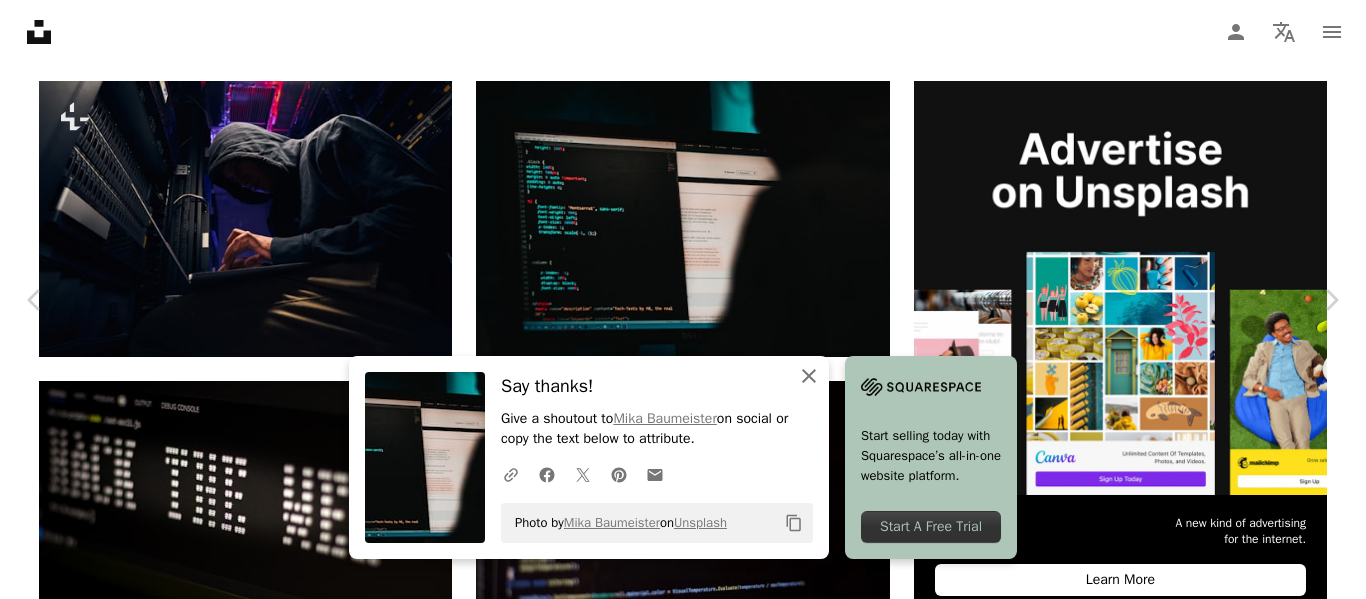 click on "An X shape" 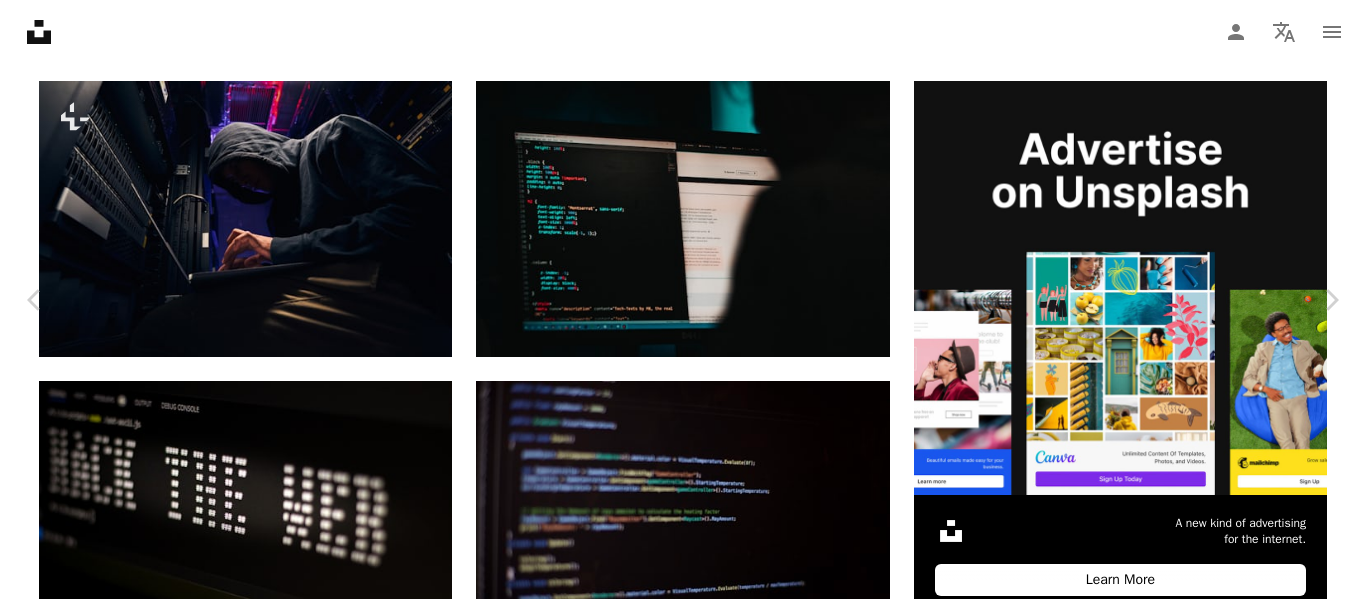 click on "An X shape" at bounding box center [20, 20] 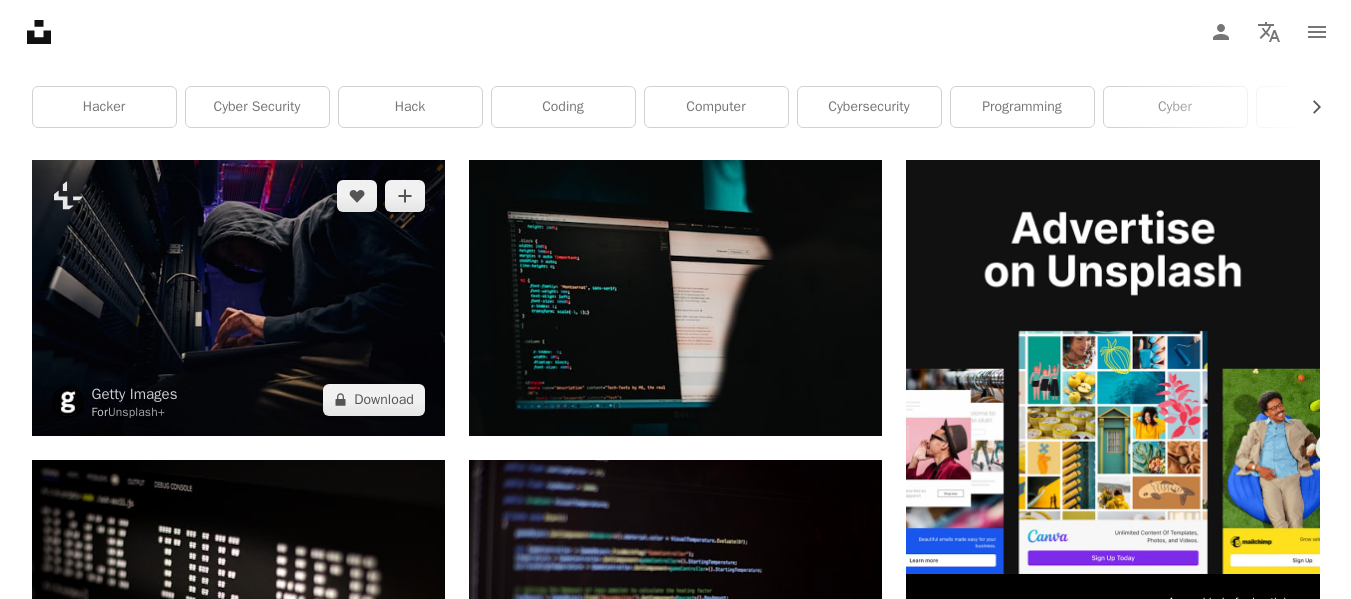scroll, scrollTop: 390, scrollLeft: 0, axis: vertical 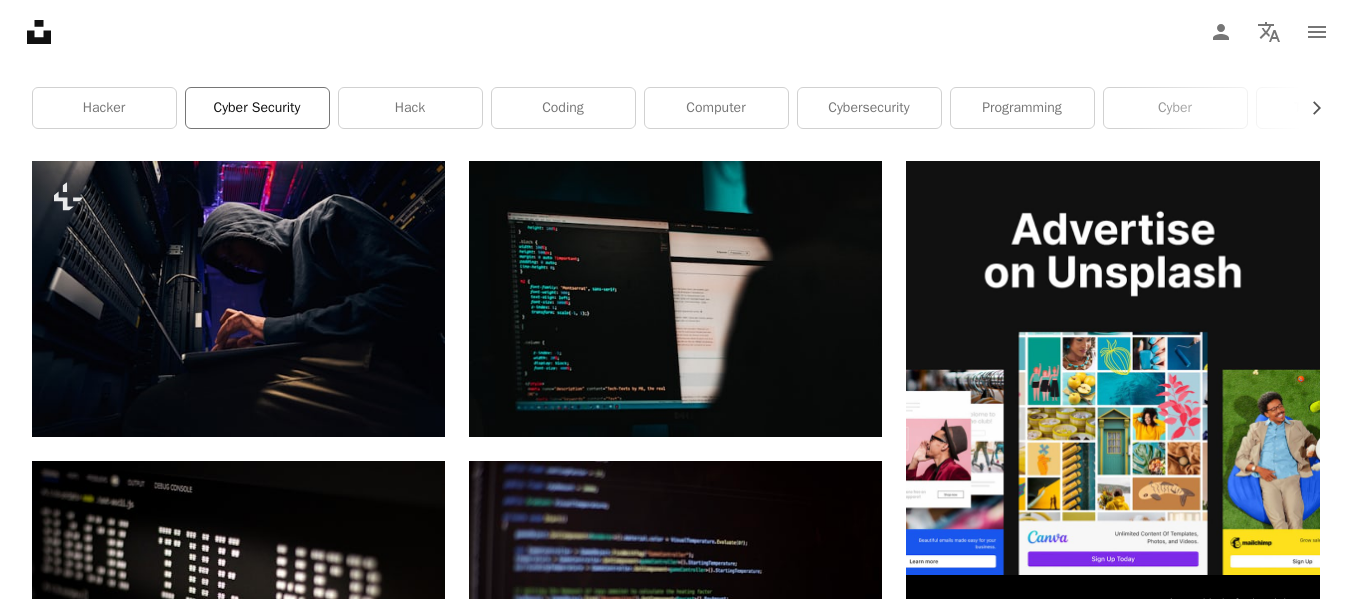 click on "cyber security" at bounding box center (257, 108) 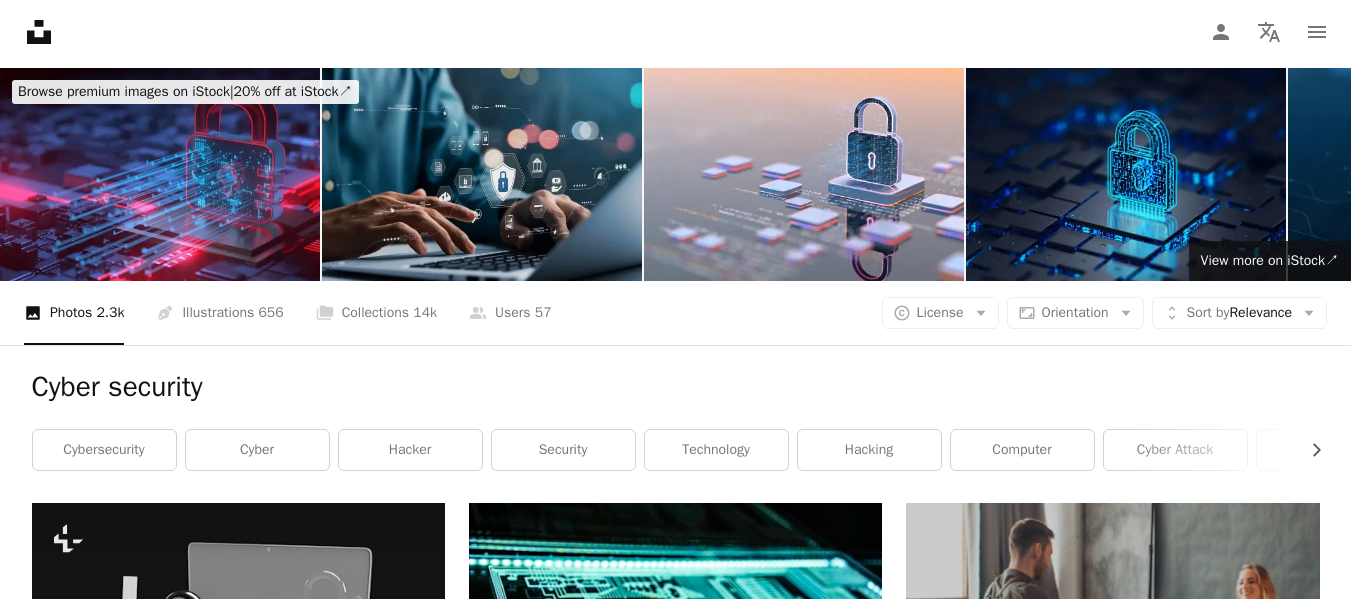 scroll, scrollTop: 47, scrollLeft: 0, axis: vertical 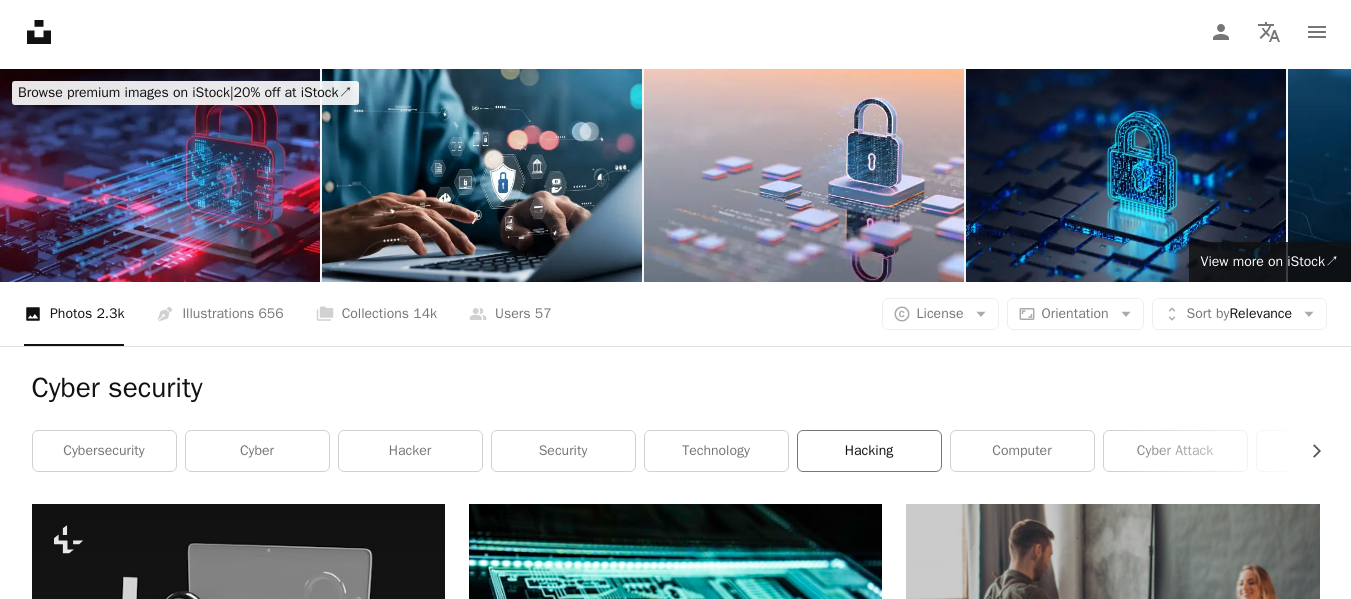 click on "hacking" at bounding box center (869, 451) 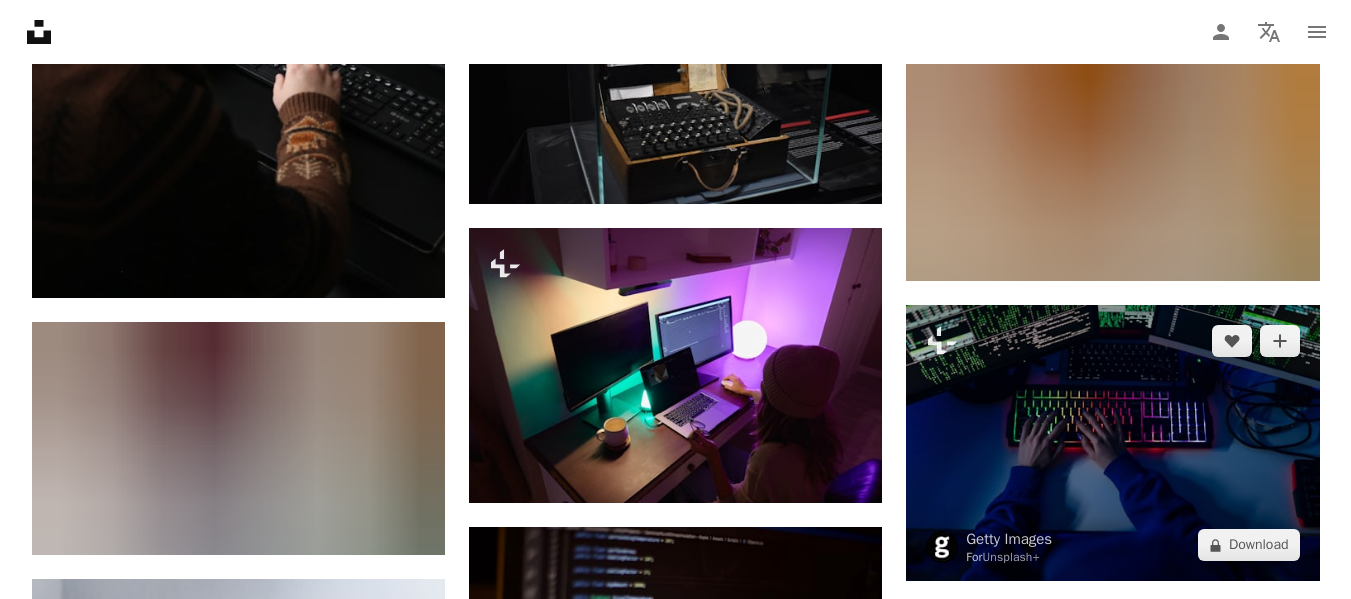 scroll, scrollTop: 9731, scrollLeft: 0, axis: vertical 